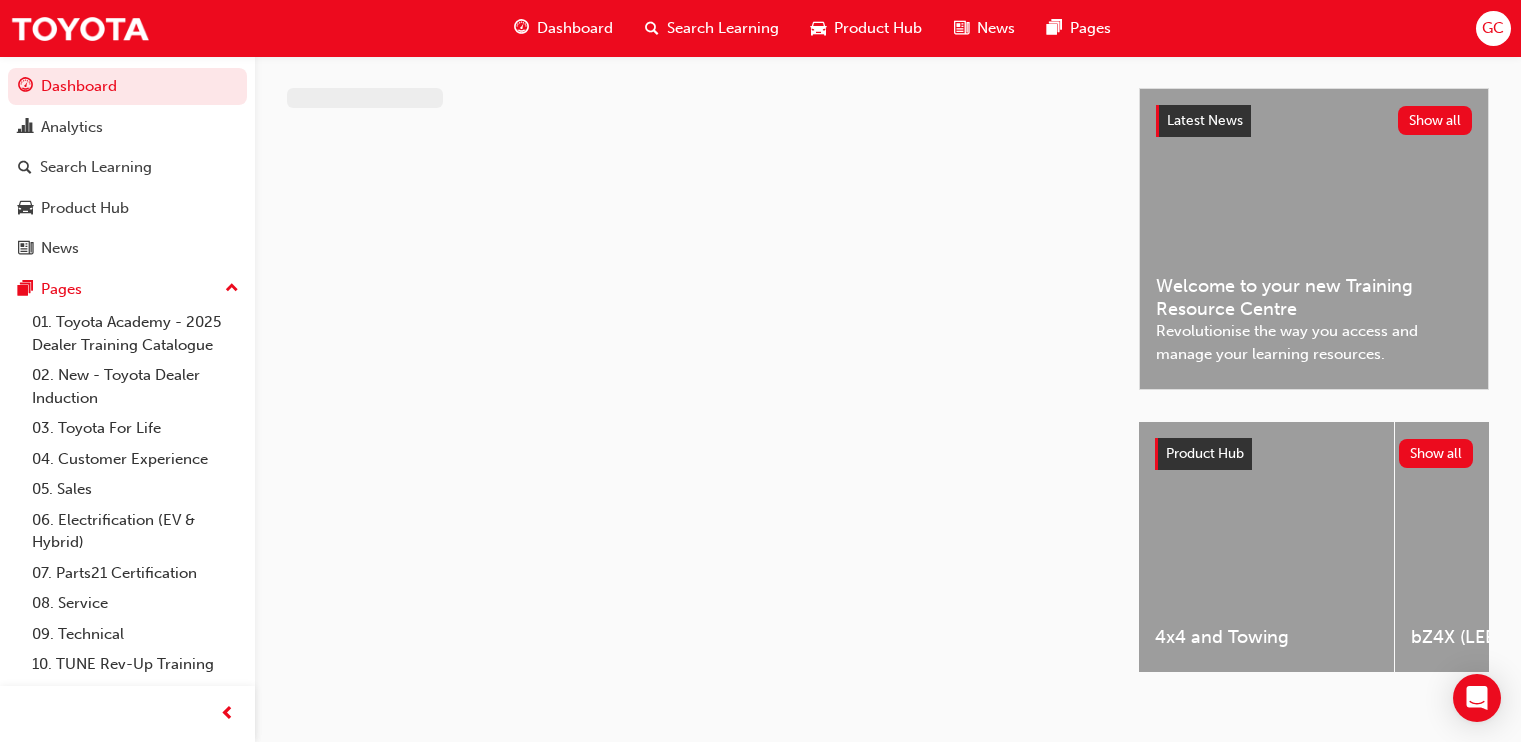 scroll, scrollTop: 0, scrollLeft: 0, axis: both 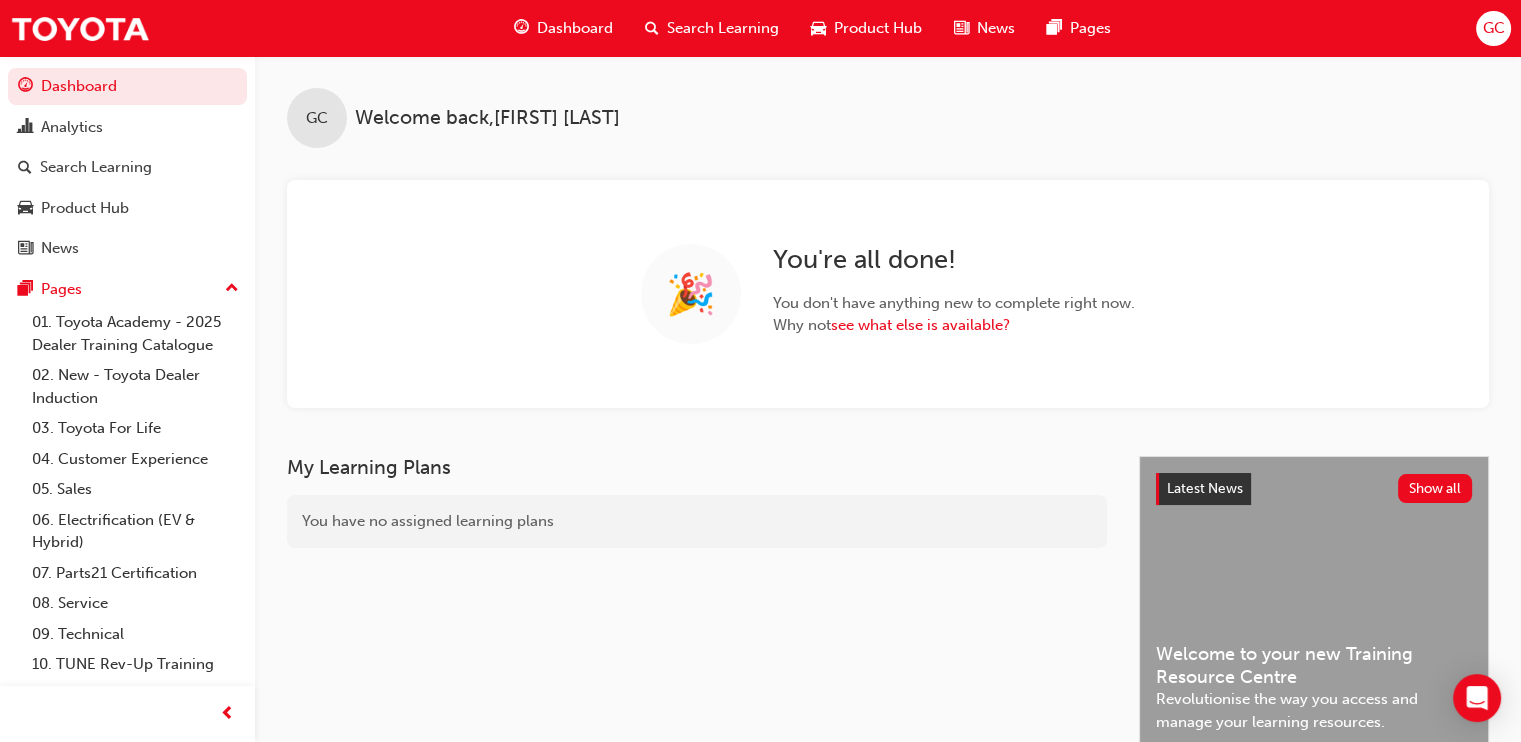 click on "Search Learning" at bounding box center [723, 28] 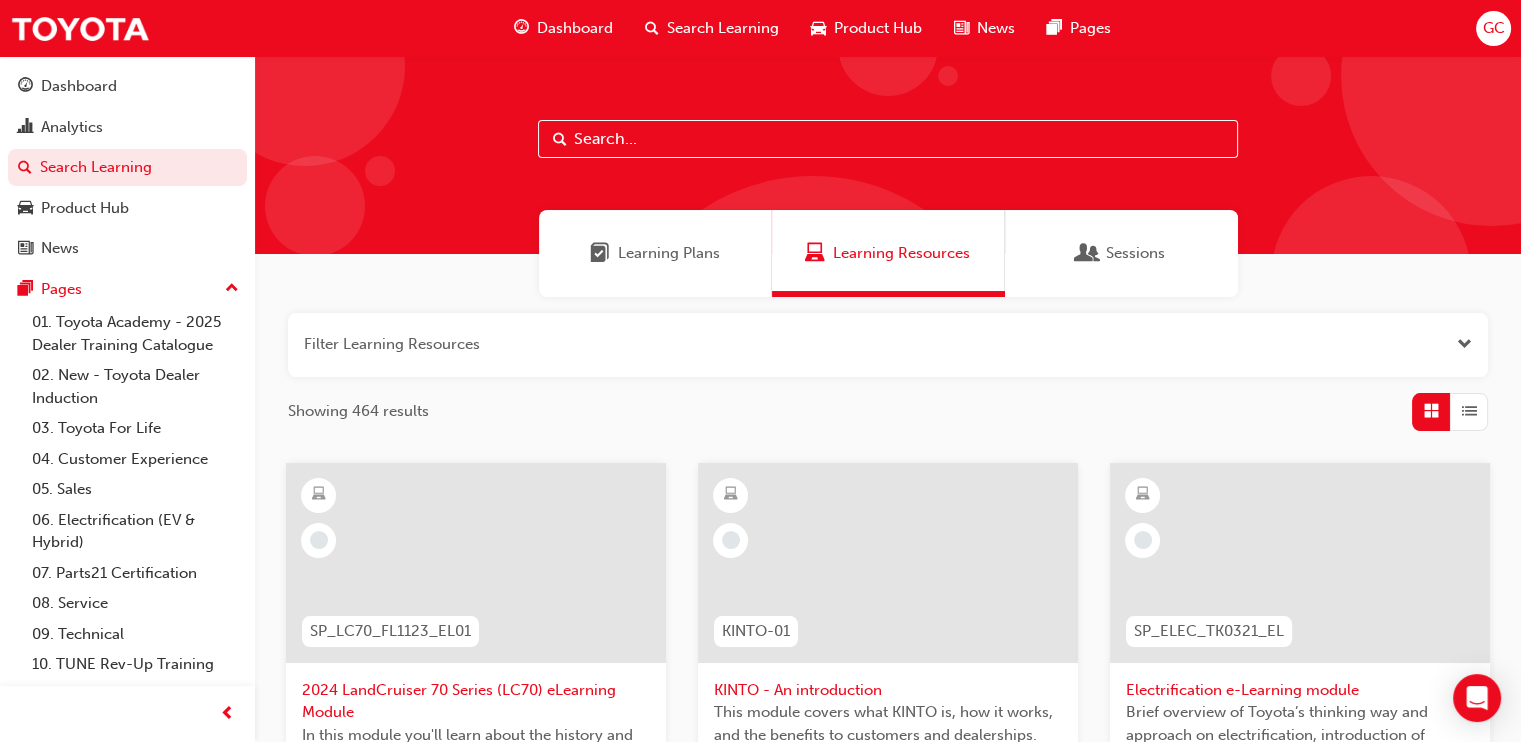 click on "Learning Resources" at bounding box center (901, 253) 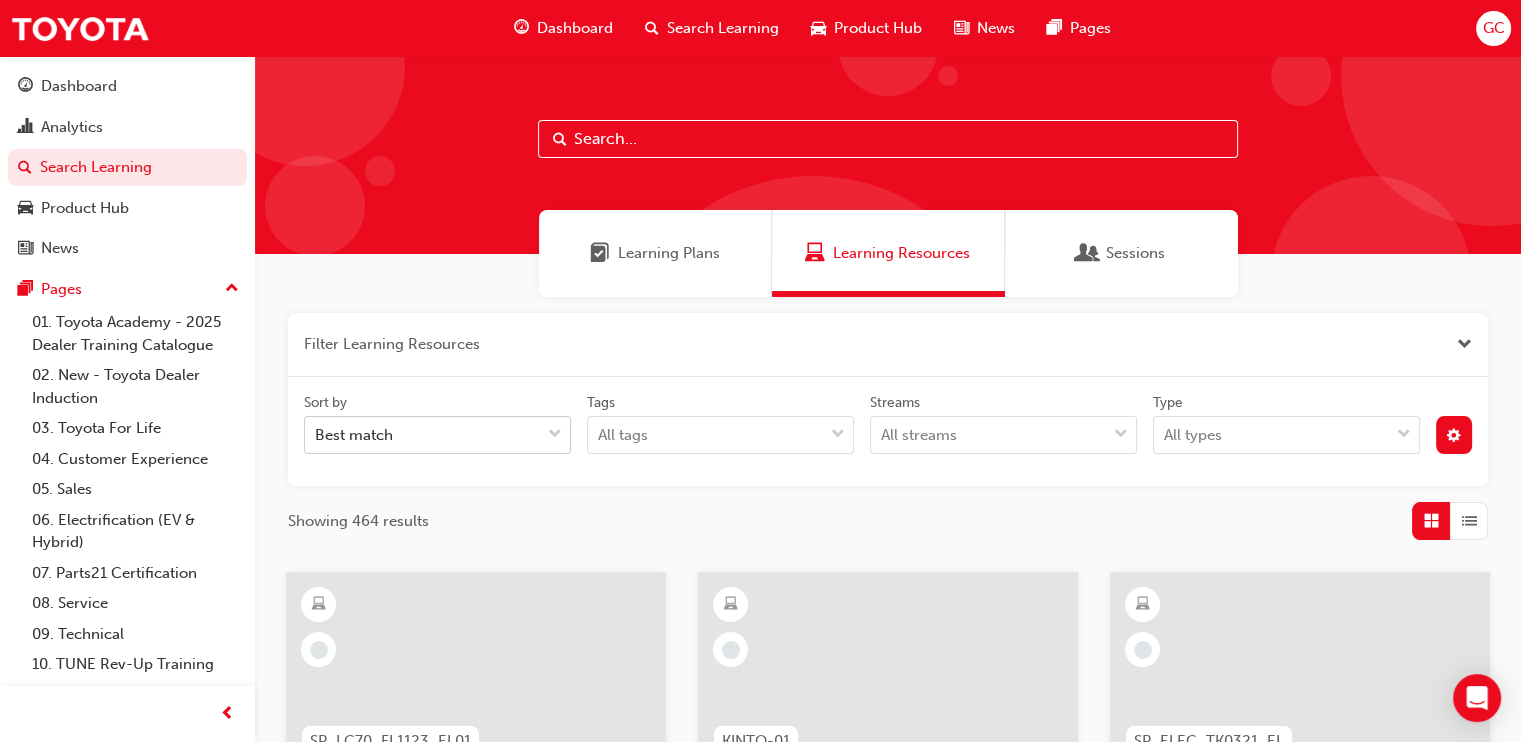 click on "Best match" at bounding box center (354, 435) 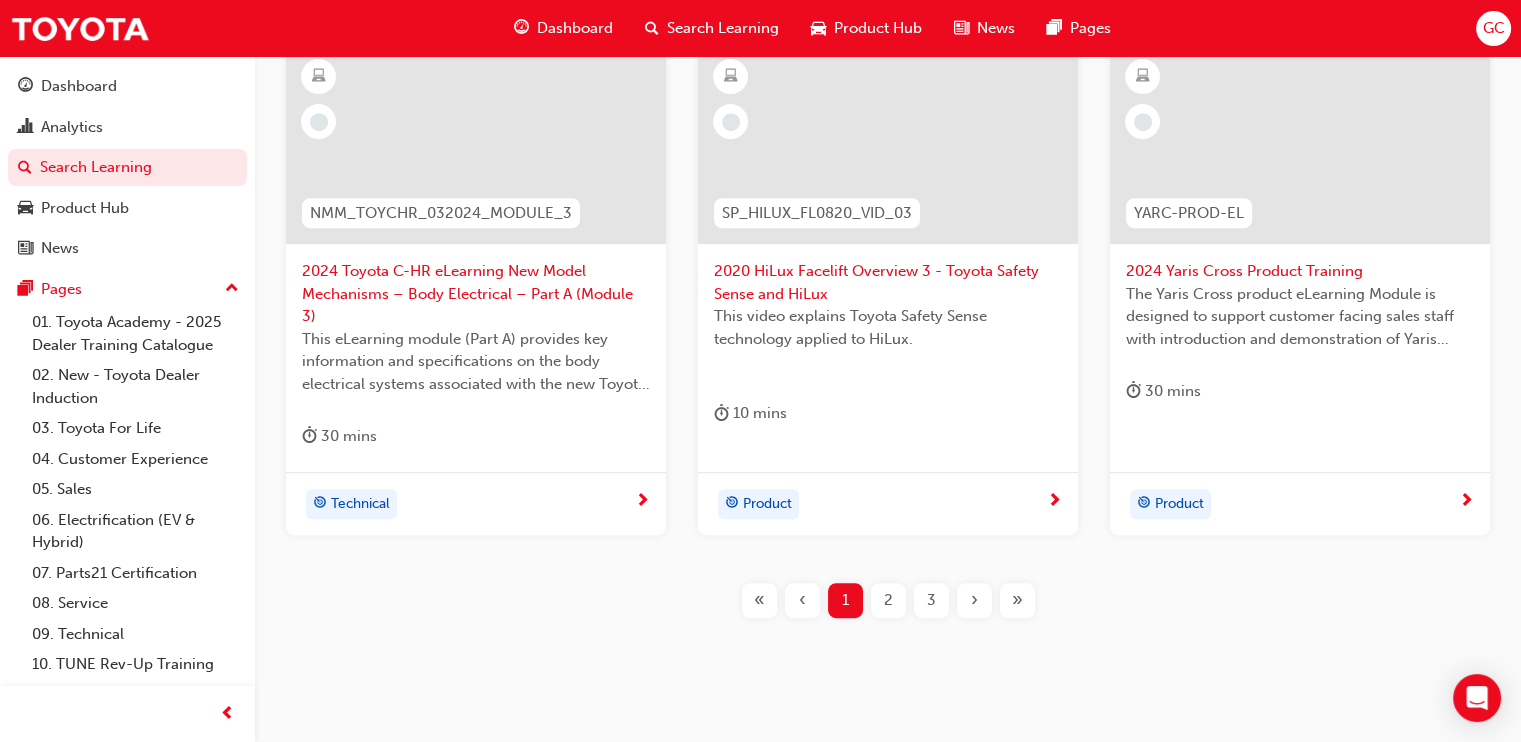 scroll, scrollTop: 1041, scrollLeft: 0, axis: vertical 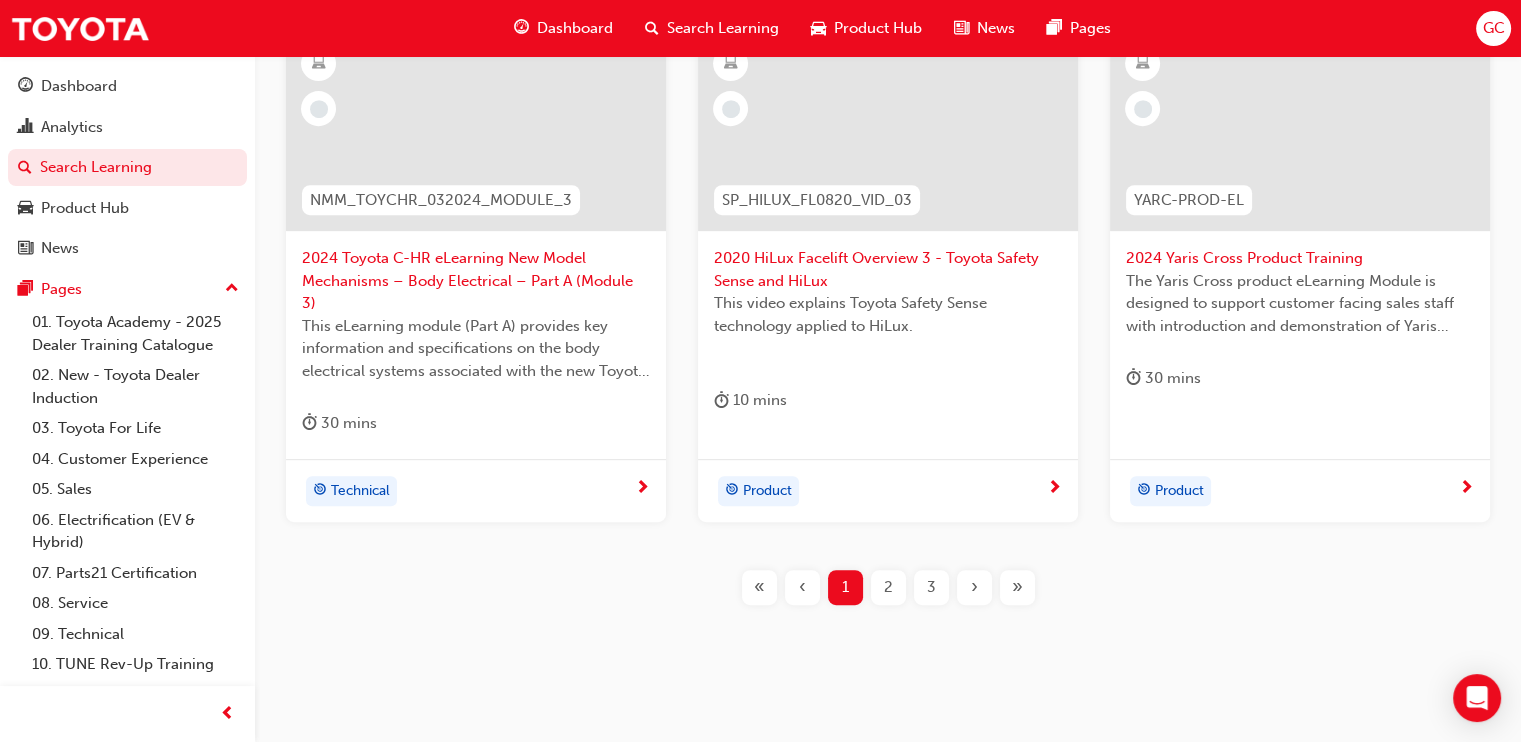 type on "dt elect" 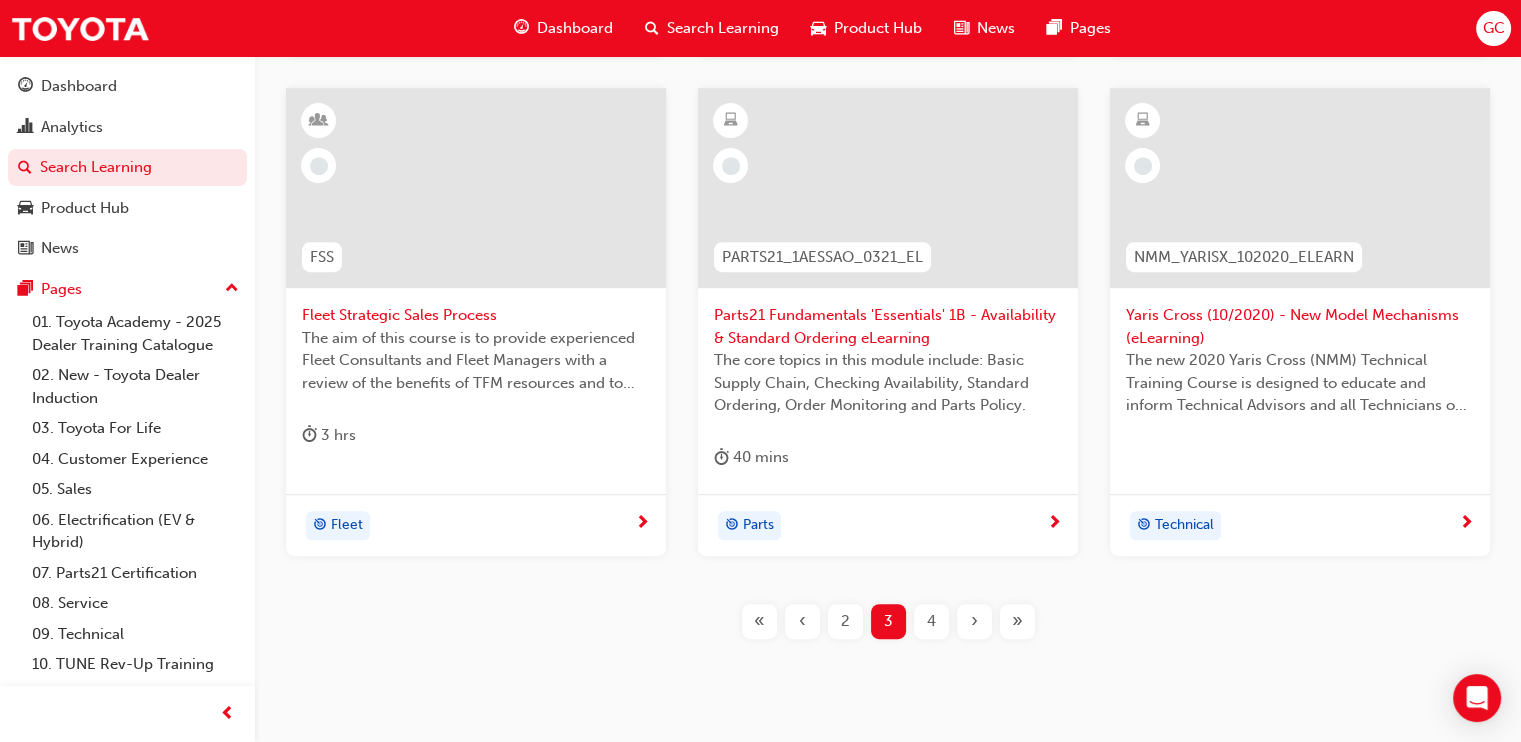 scroll, scrollTop: 1041, scrollLeft: 0, axis: vertical 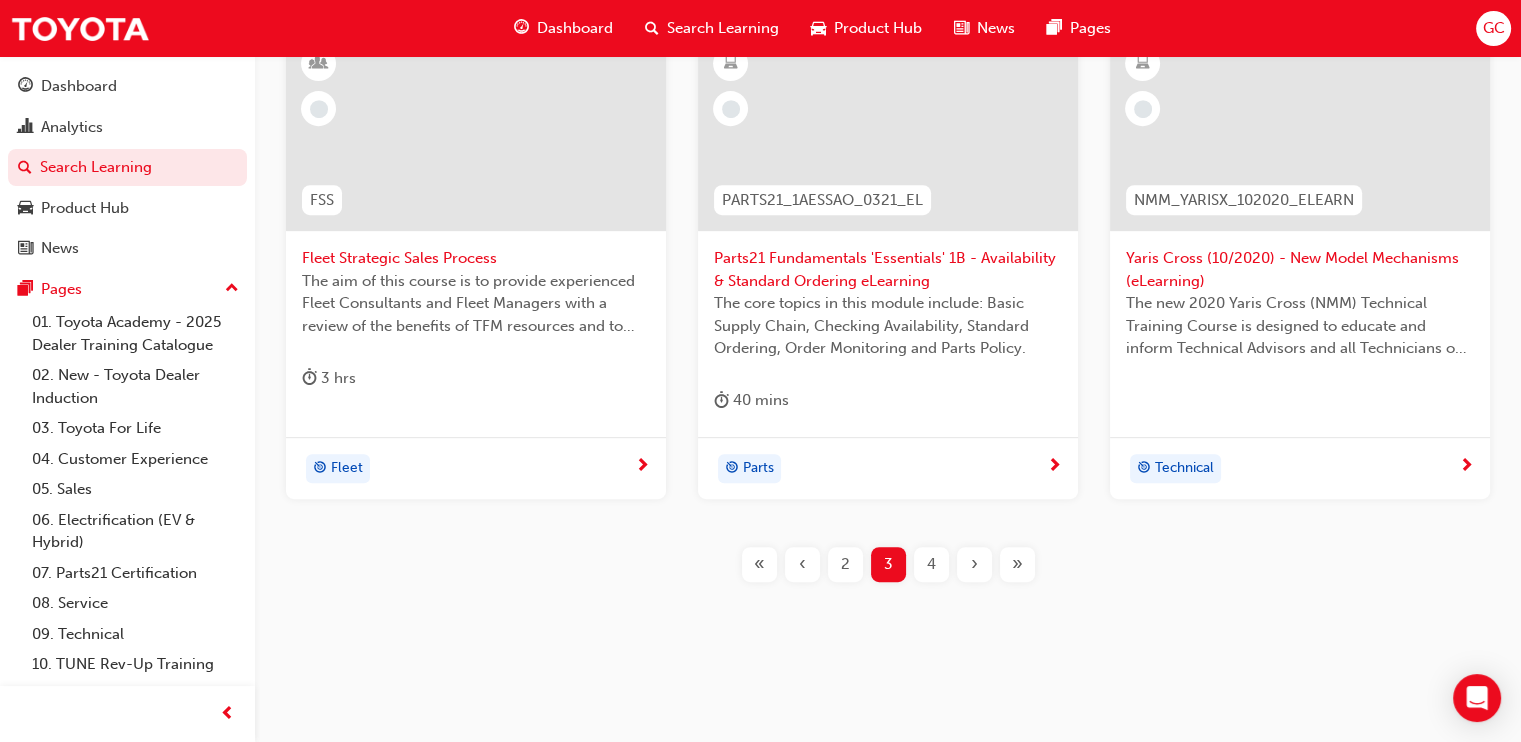click on "4" at bounding box center [931, 564] 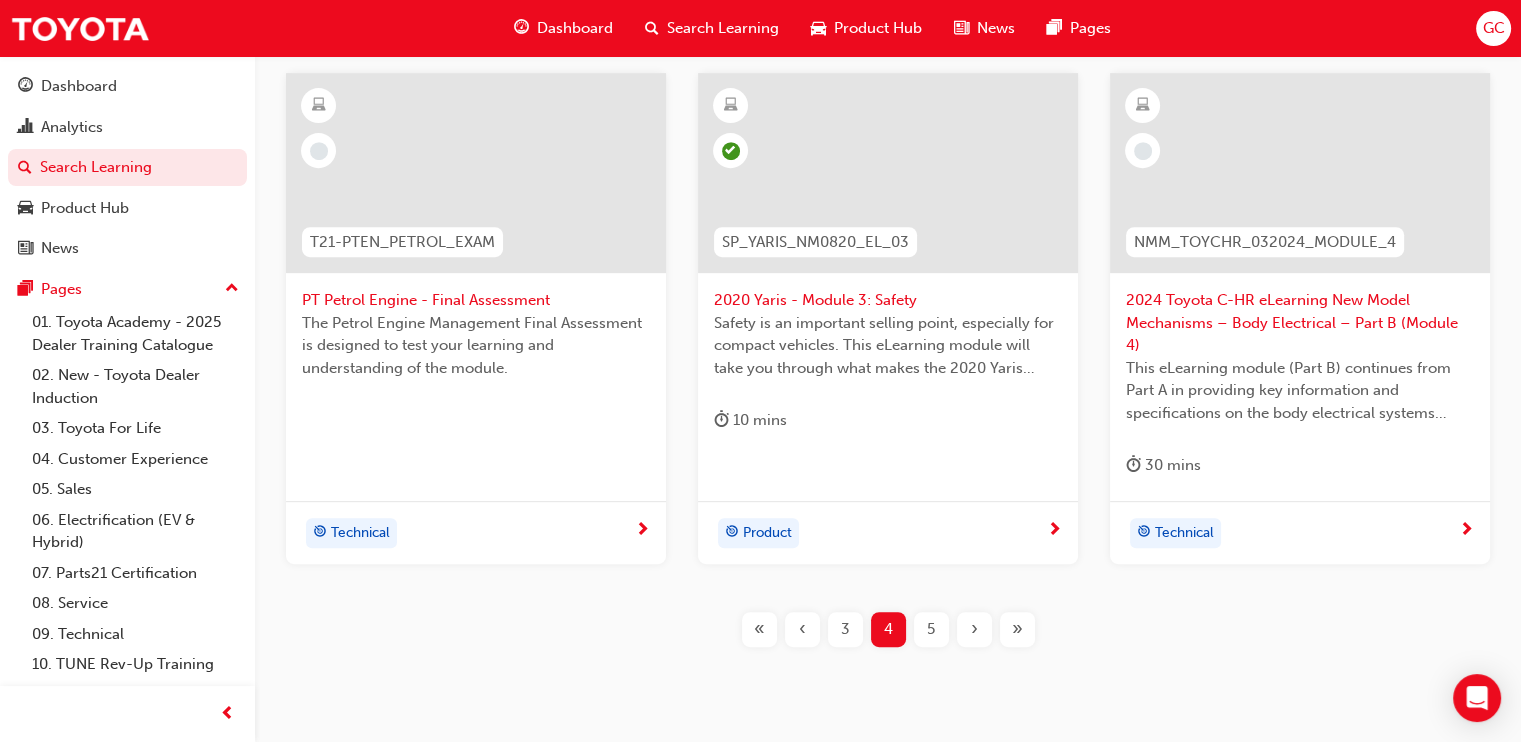 scroll, scrollTop: 1041, scrollLeft: 0, axis: vertical 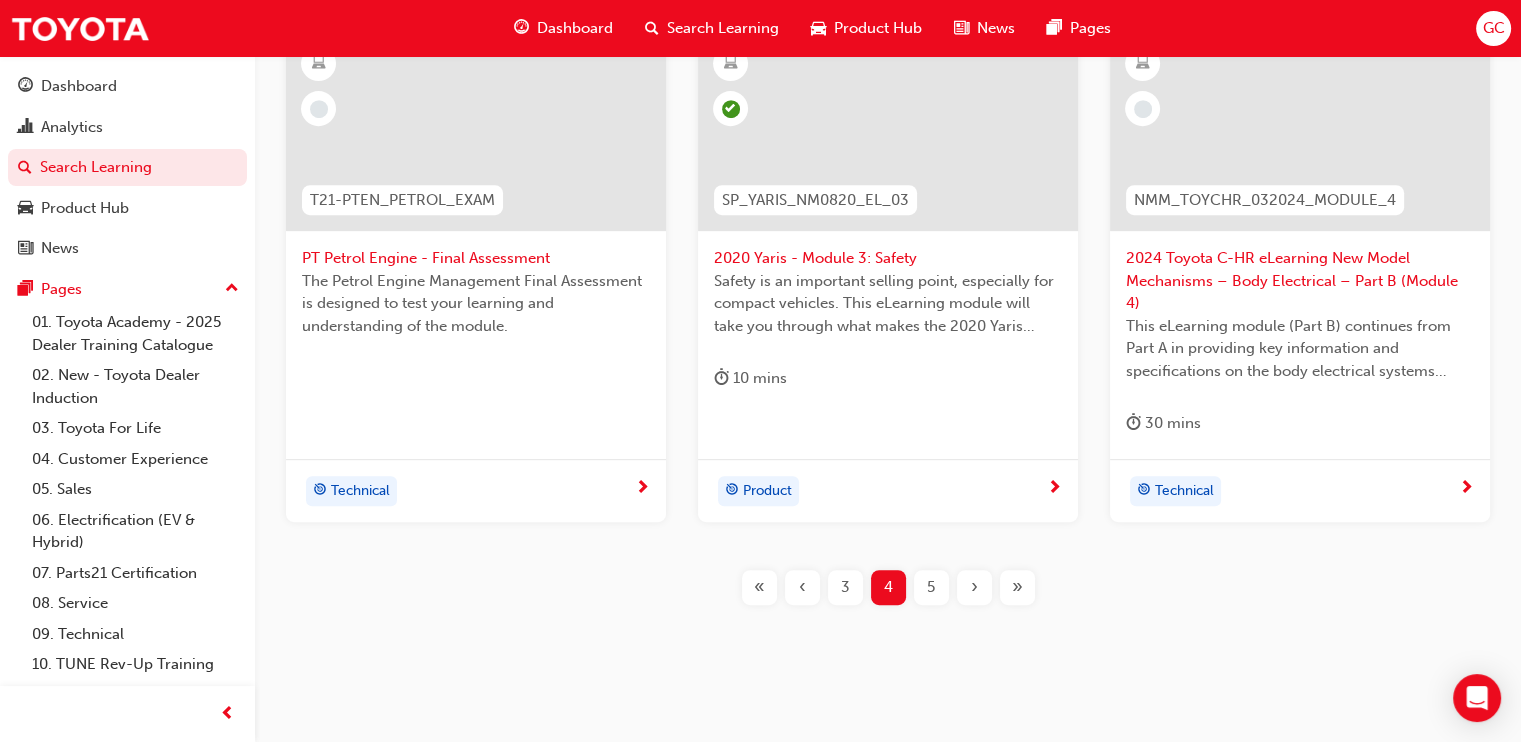 click on "5" at bounding box center [931, 587] 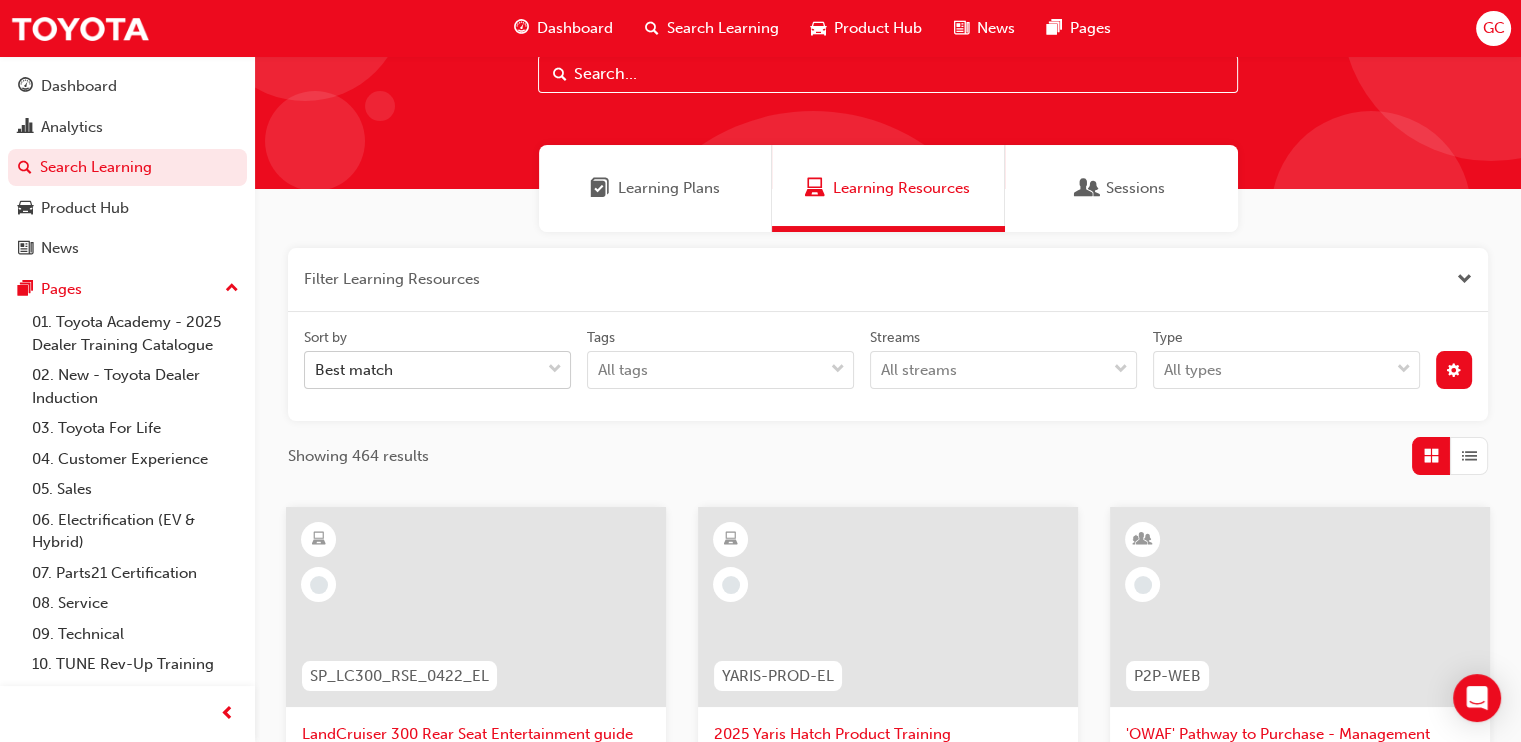 scroll, scrollTop: 0, scrollLeft: 0, axis: both 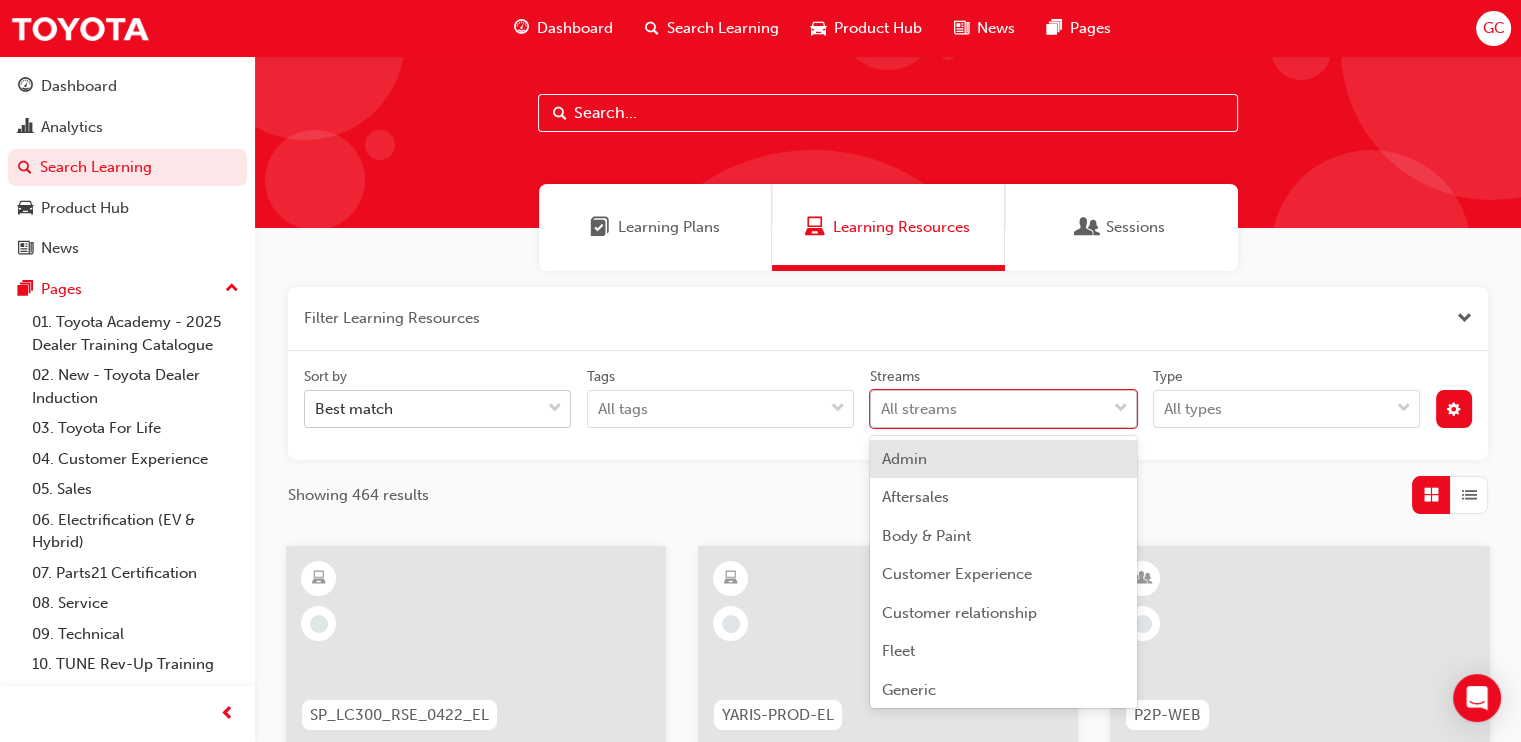 click on "Your version of Internet Explorer is outdated and not supported. Please upgrade to a  modern browser . Dashboard Search Learning Product Hub News Pages GC Dashboard Analytics Search Learning Product Hub News Pages Pages 01. Toyota Academy - 2025 Dealer Training Catalogue 02. New - Toyota Dealer Induction  03. Toyota For Life 04. Customer Experience 05. Sales 06. Electrification (EV & Hybrid) 07. Parts21 Certification 08. Service 09. Technical  10. TUNE Rev-Up Training All Pages Learning Plans Learning Resources Sessions Filter Learning Resources Sort by Best match Tags All tags Streams      option Admin focused, 1 of 24. 24 results available. Use Up and Down to choose options, press Enter to select the currently focused option, press Escape to exit the menu, press Tab to select the option and exit the menu. All streams Type All types Showing 464 results SP_LC300_RSE_0422_EL LandCruiser 300 Rear Seat Entertainment guide (LC300 RSE)   20 mins Product YARIS-PROD-EL 2025 Yaris Hatch Product Training   30 mins" at bounding box center [760, 345] 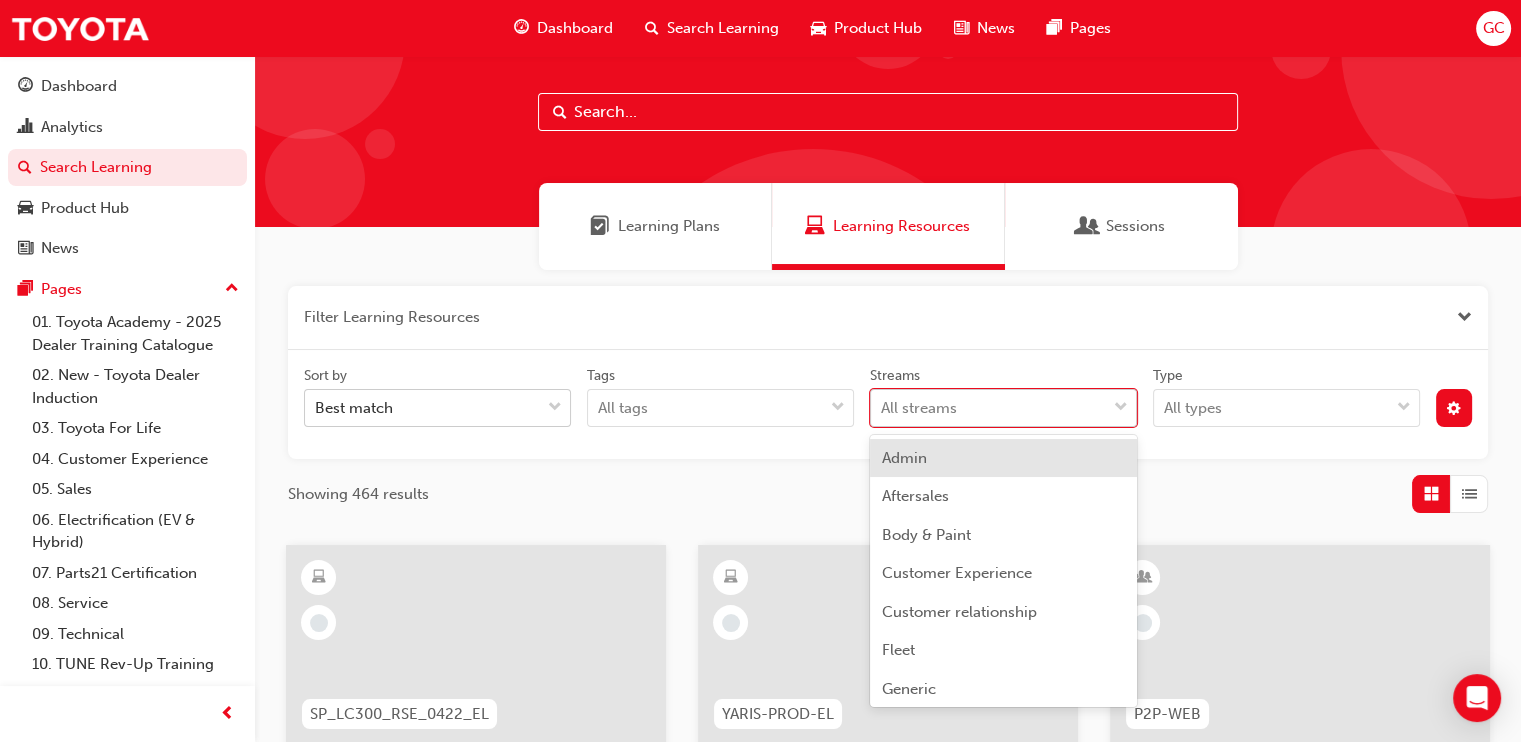 scroll, scrollTop: 28, scrollLeft: 0, axis: vertical 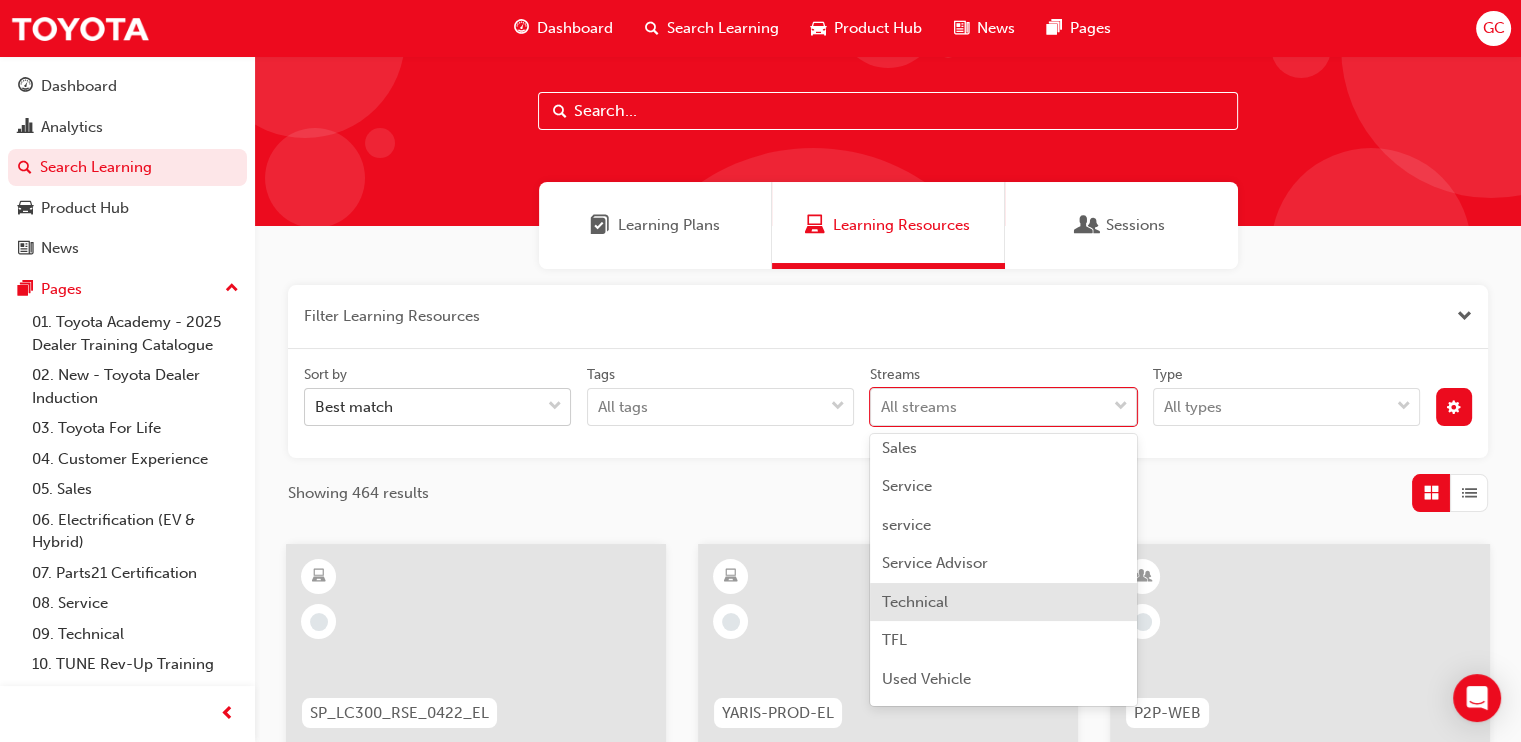 click on "Technical" at bounding box center (915, 602) 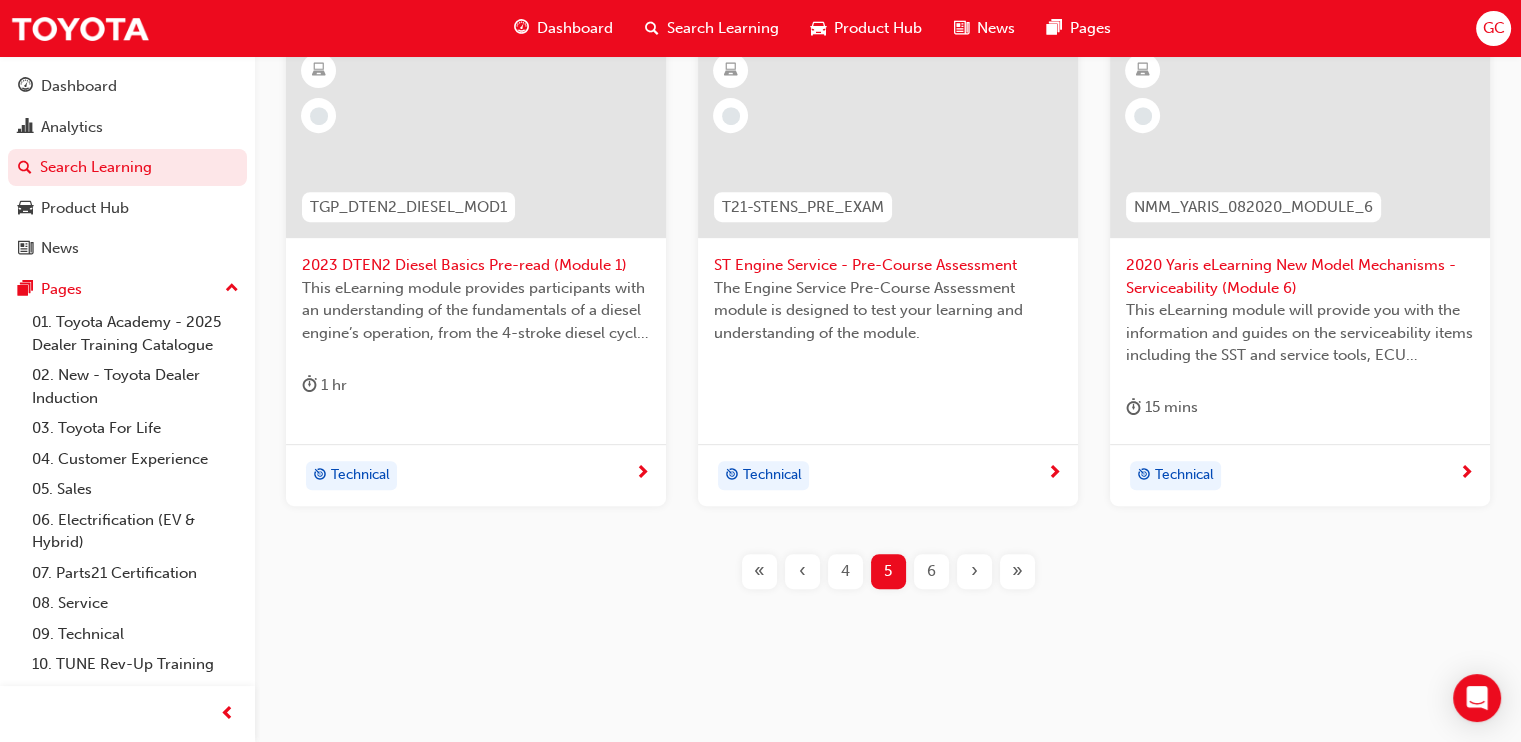 scroll, scrollTop: 1041, scrollLeft: 0, axis: vertical 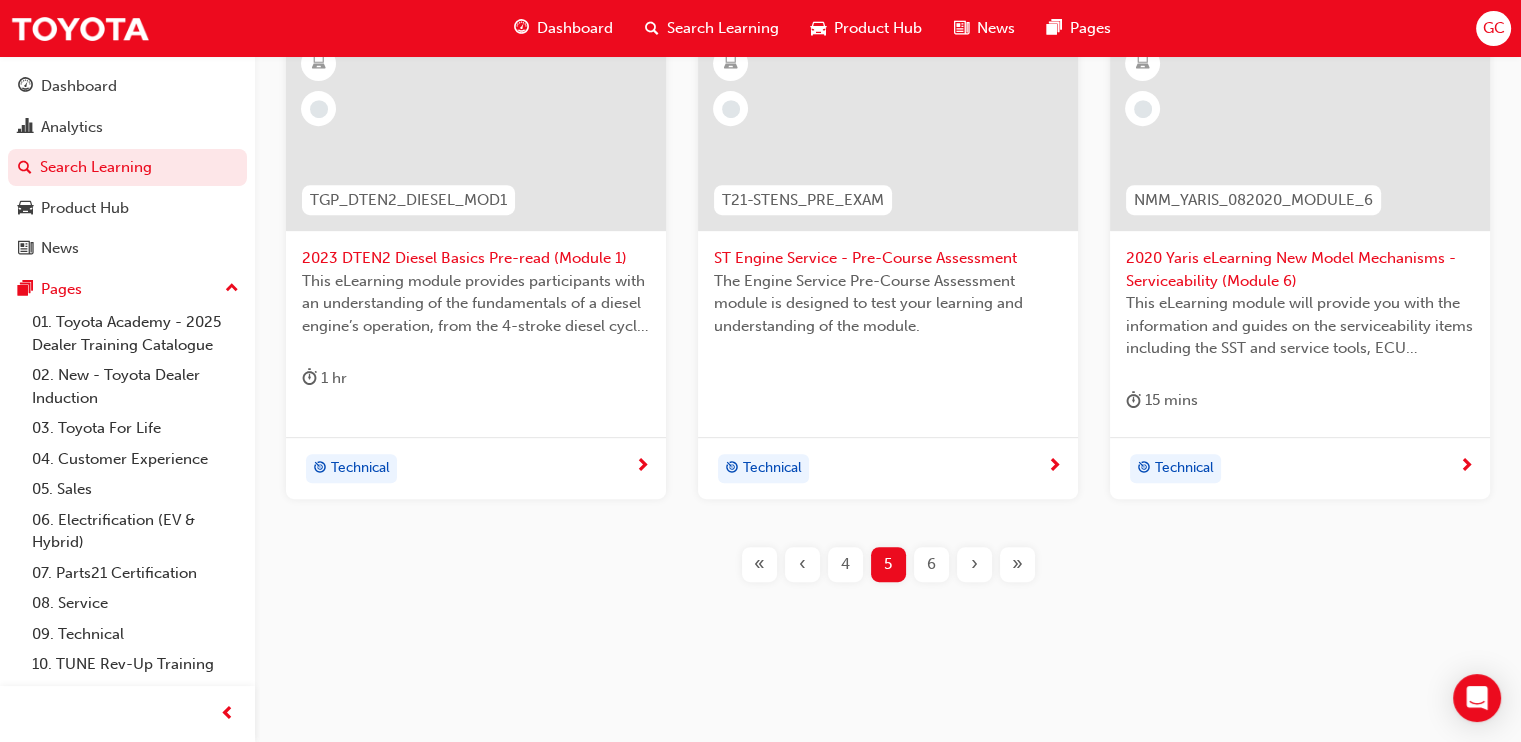 click on "6" at bounding box center (931, 564) 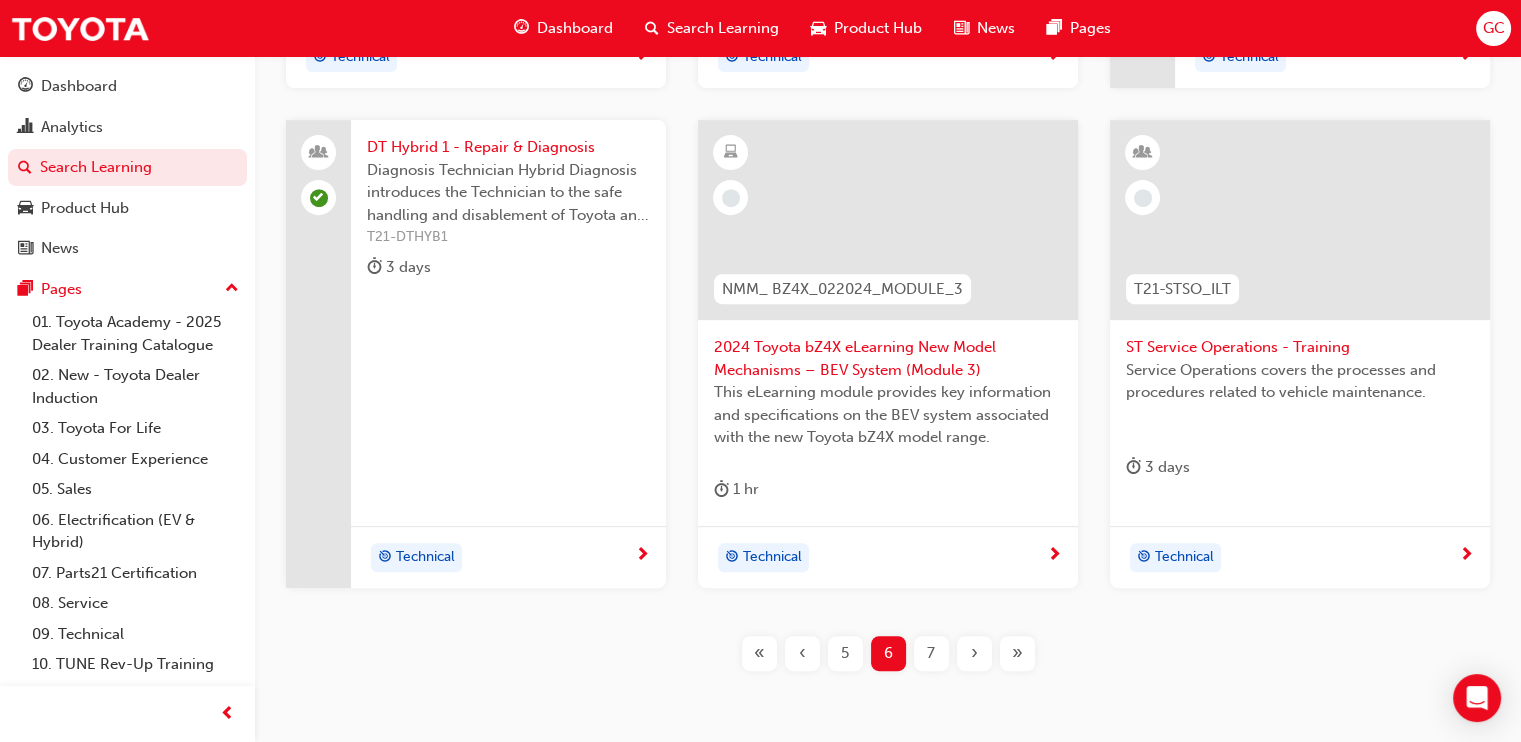 scroll, scrollTop: 1041, scrollLeft: 0, axis: vertical 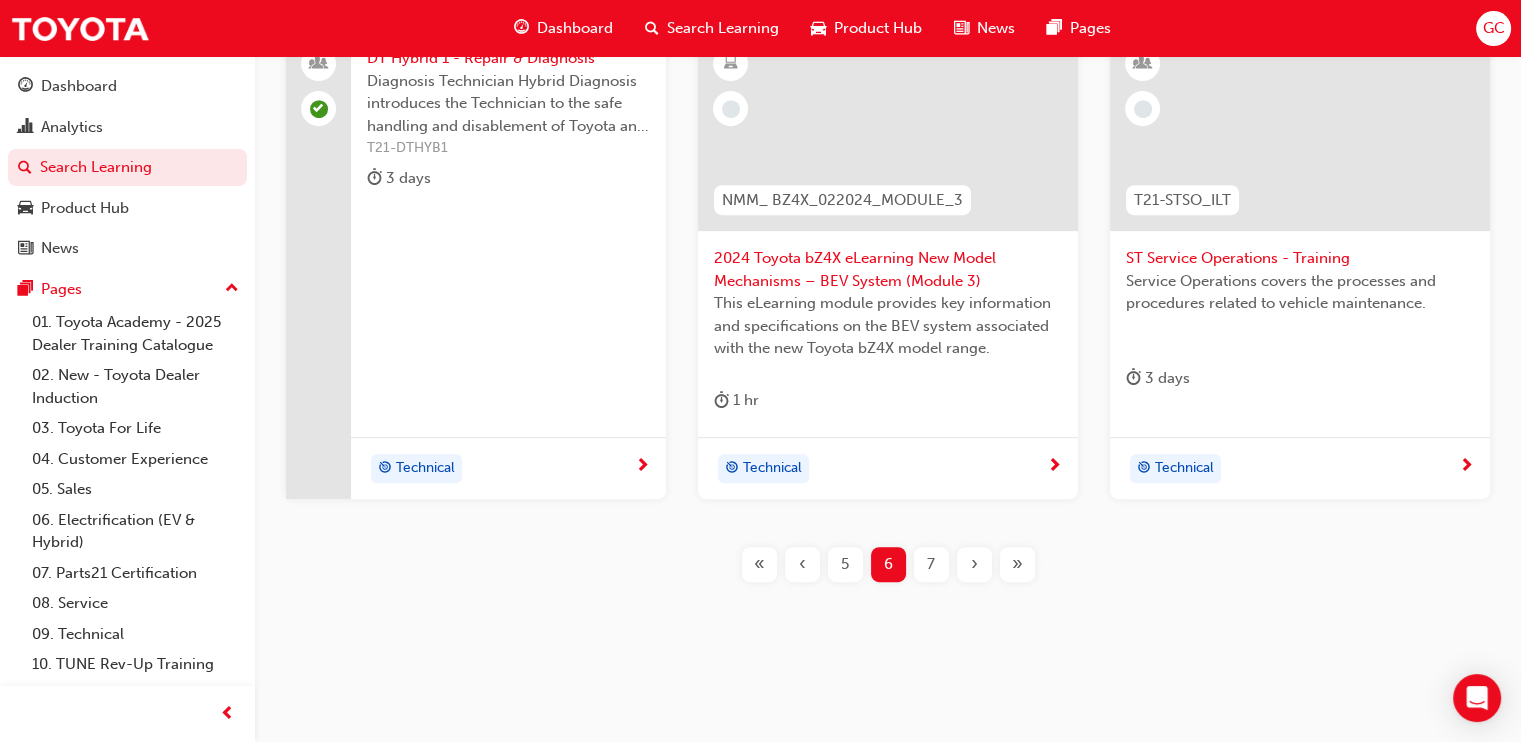 click on "7" at bounding box center (931, 564) 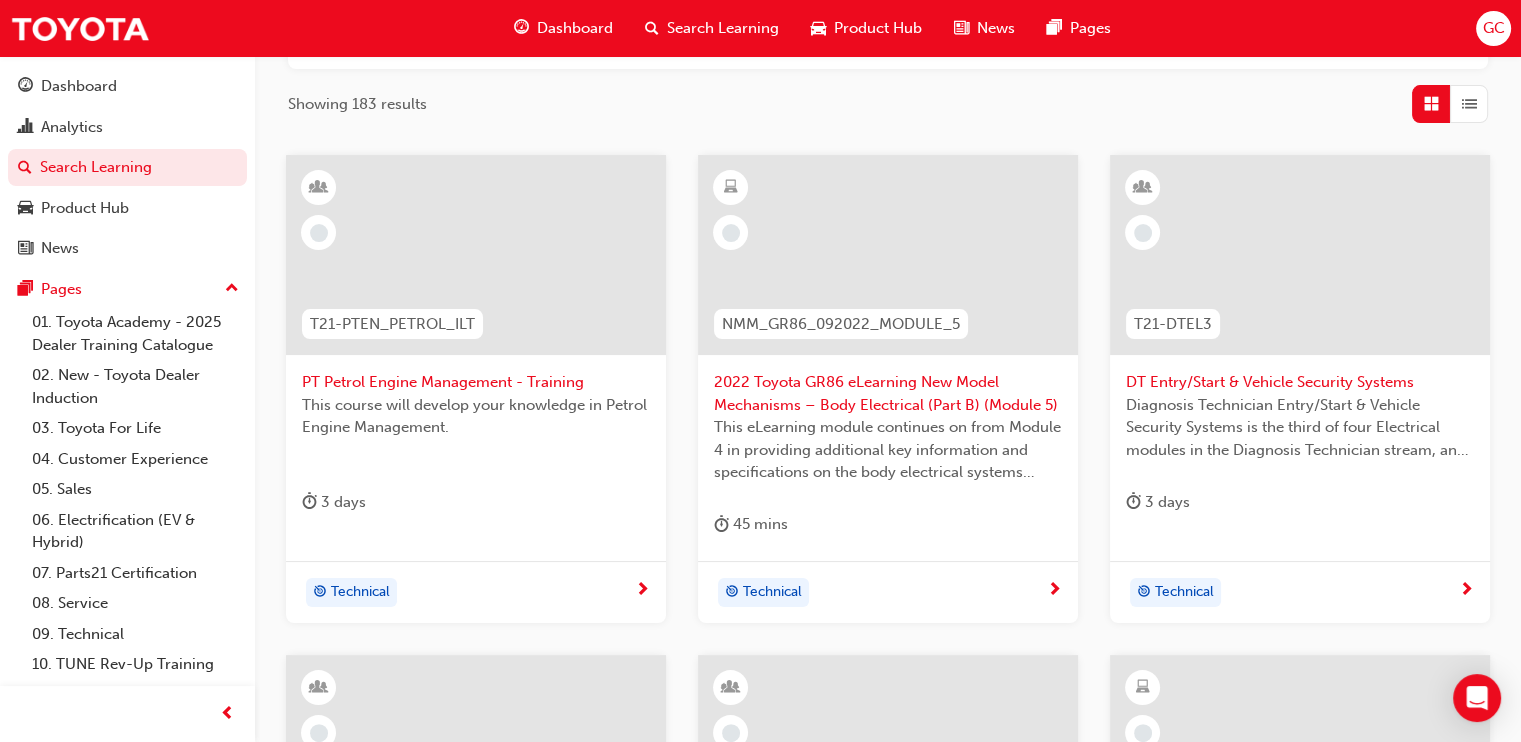 scroll, scrollTop: 416, scrollLeft: 0, axis: vertical 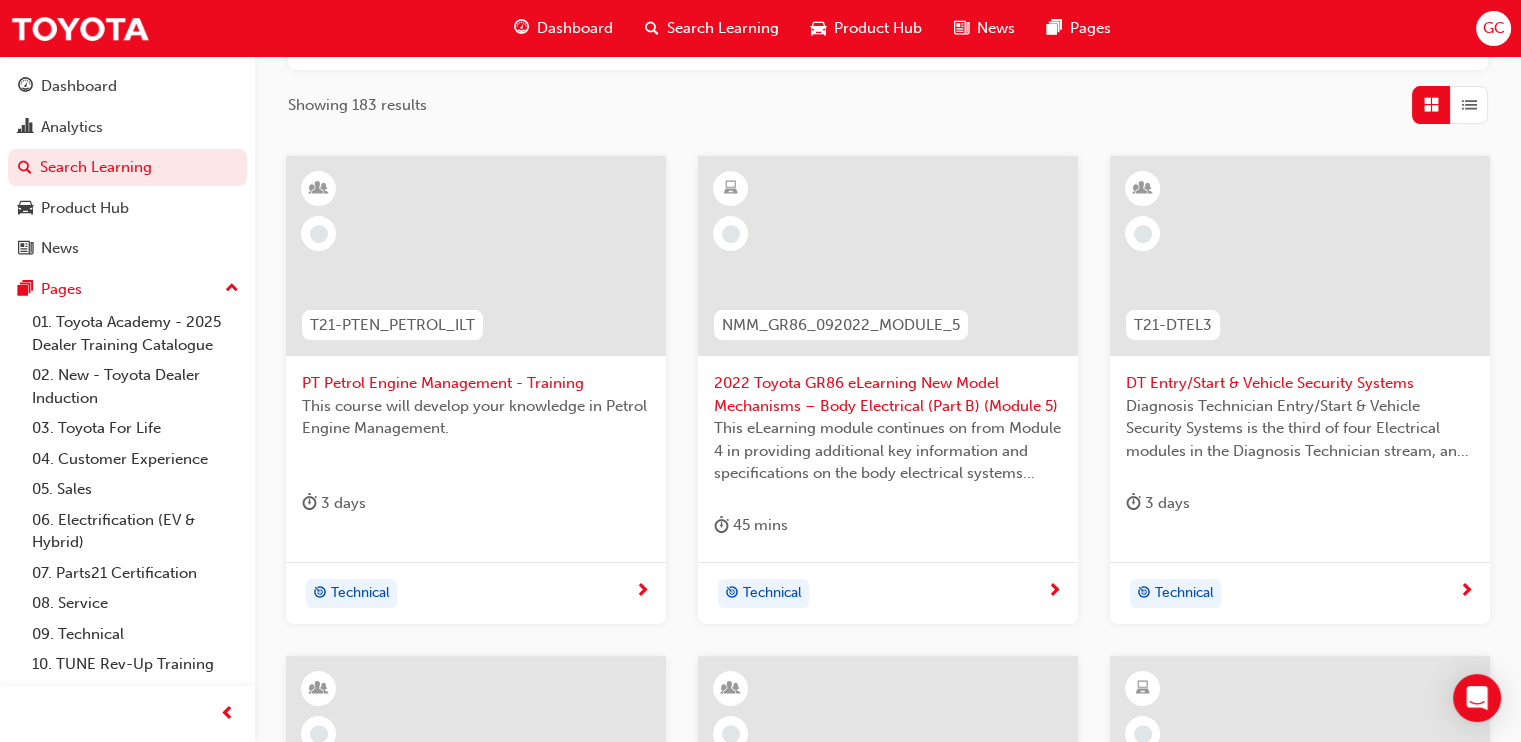 click on "DT Entry/Start & Vehicle Security Systems" at bounding box center [1300, 383] 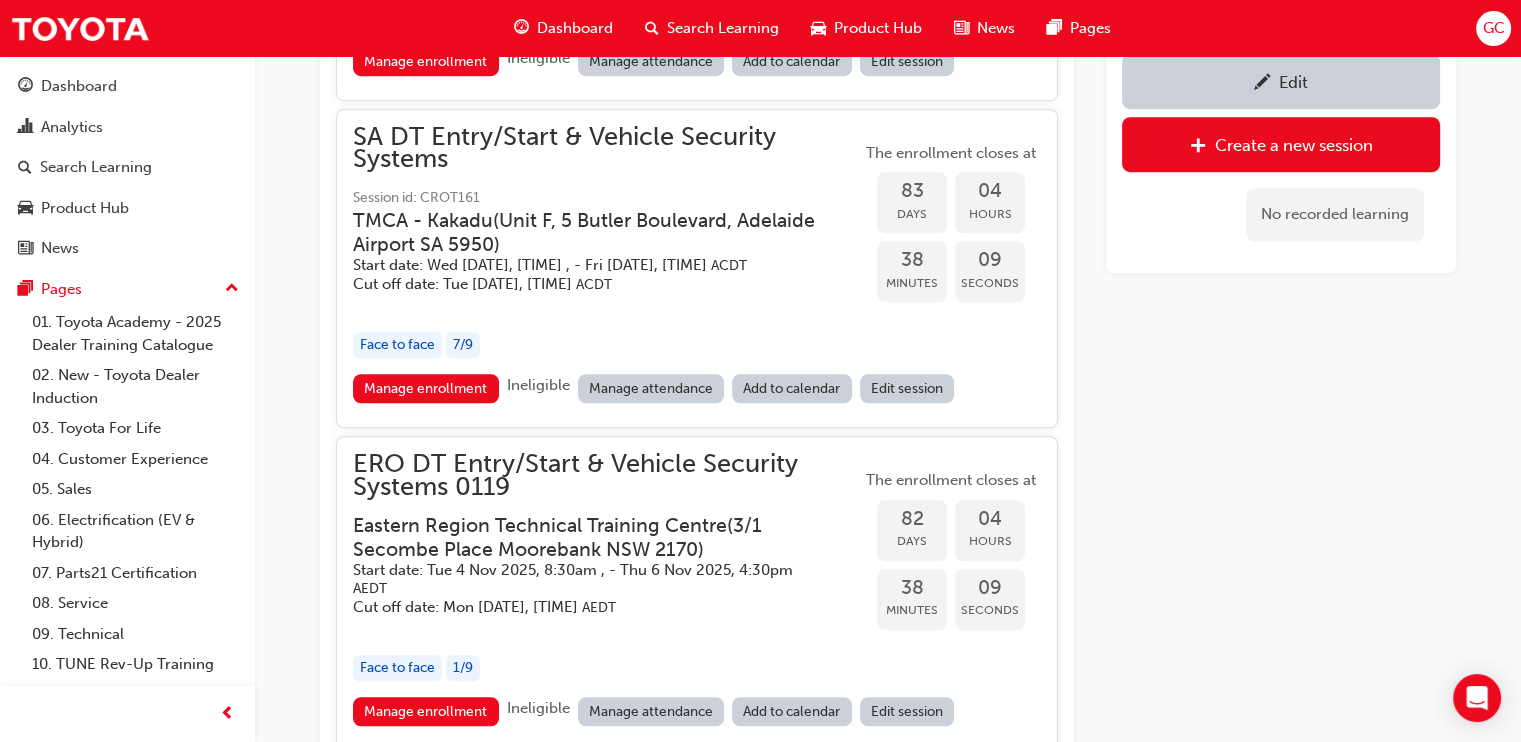 scroll, scrollTop: 2027, scrollLeft: 0, axis: vertical 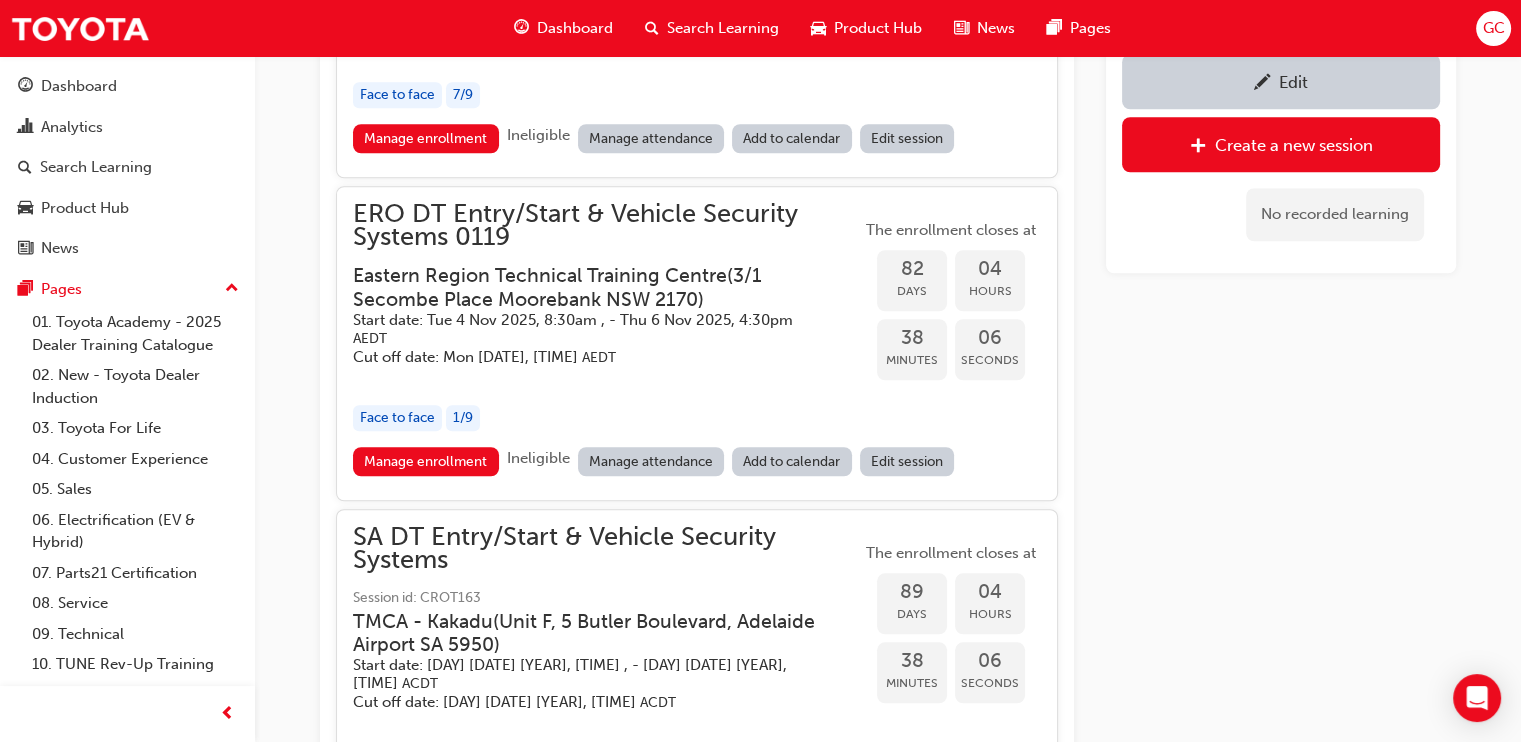 click on "[REGION] Technical Training Centre  ( [NUMBER] [STREET] [CITY] [STATE] [POSTAL_CODE] )" at bounding box center (591, 287) 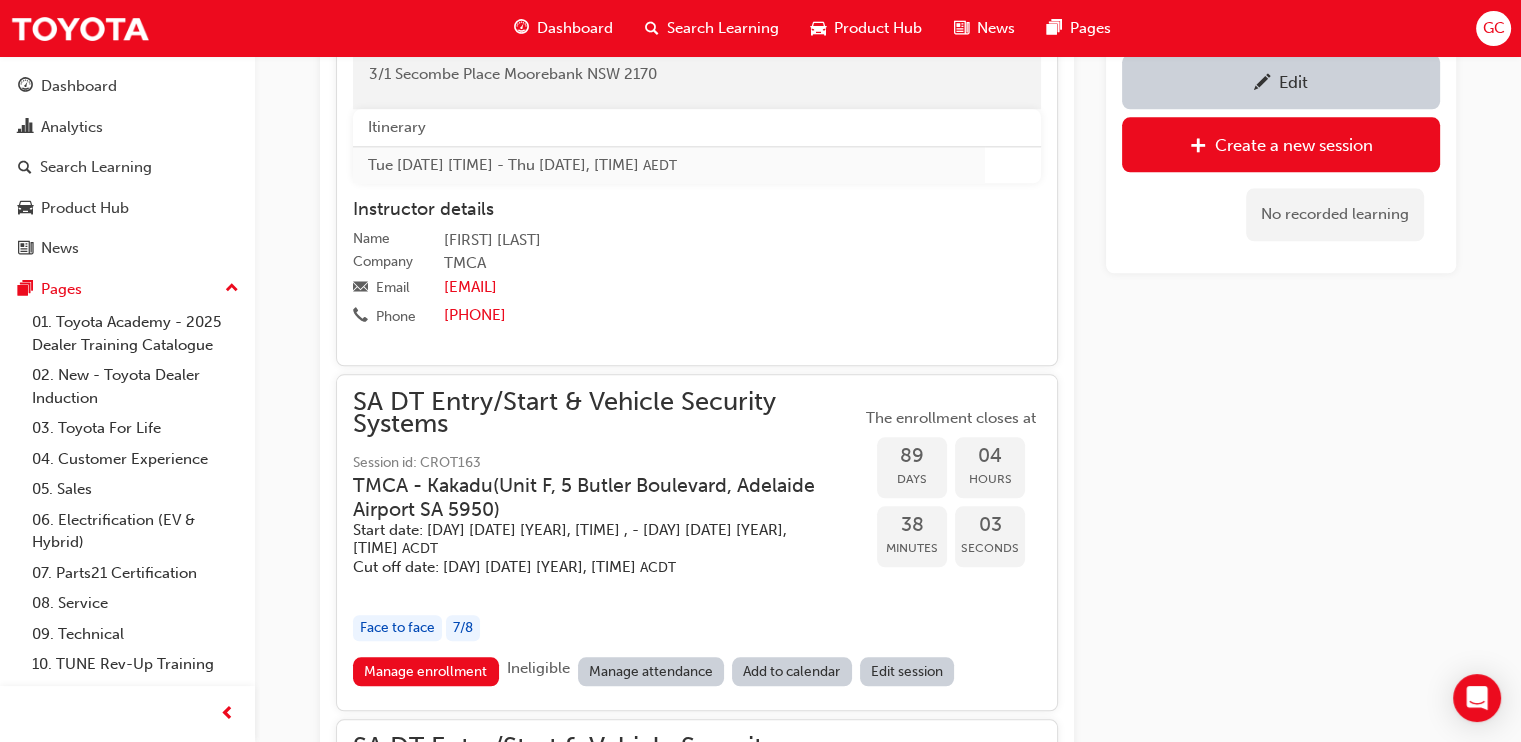 scroll, scrollTop: 2027, scrollLeft: 0, axis: vertical 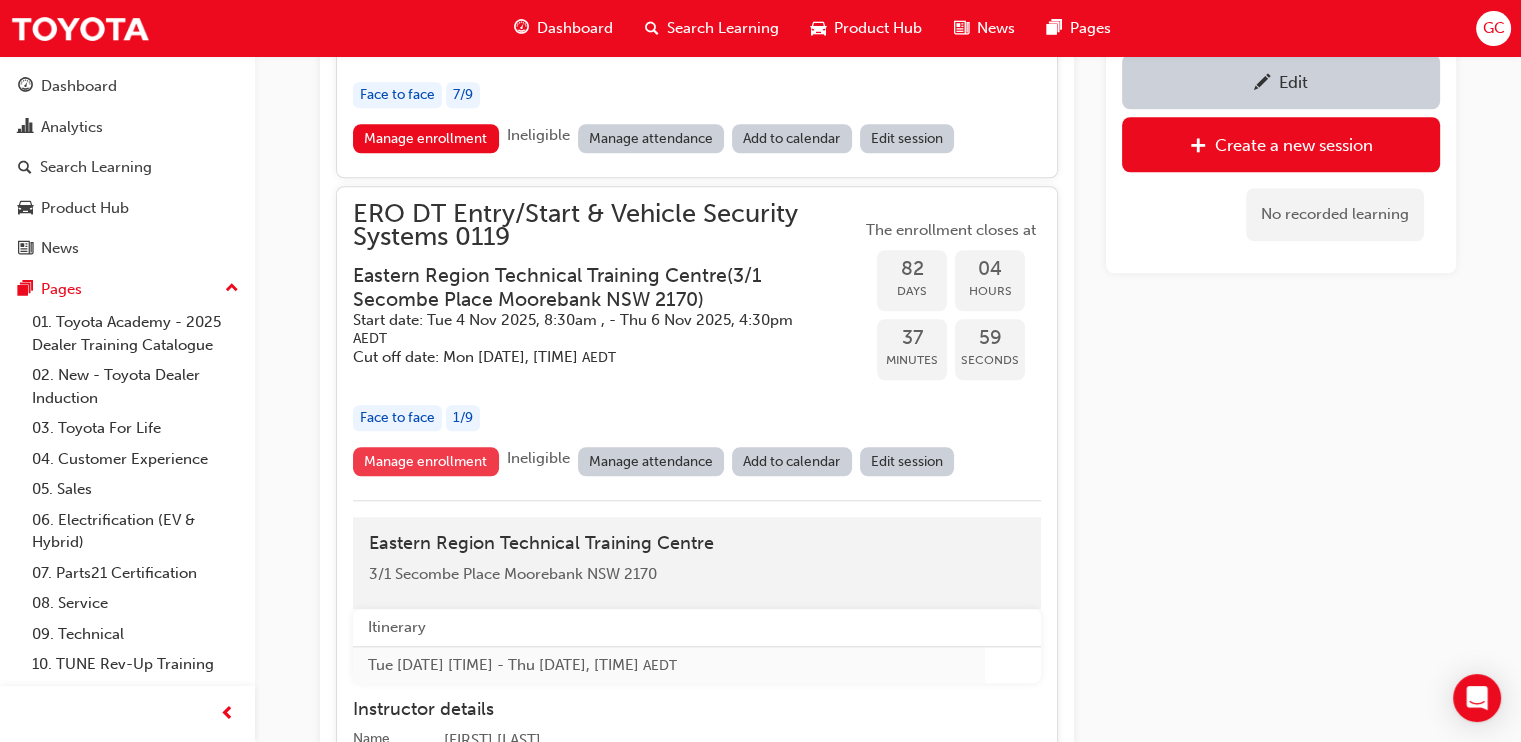click on "Manage enrollment" at bounding box center (426, 461) 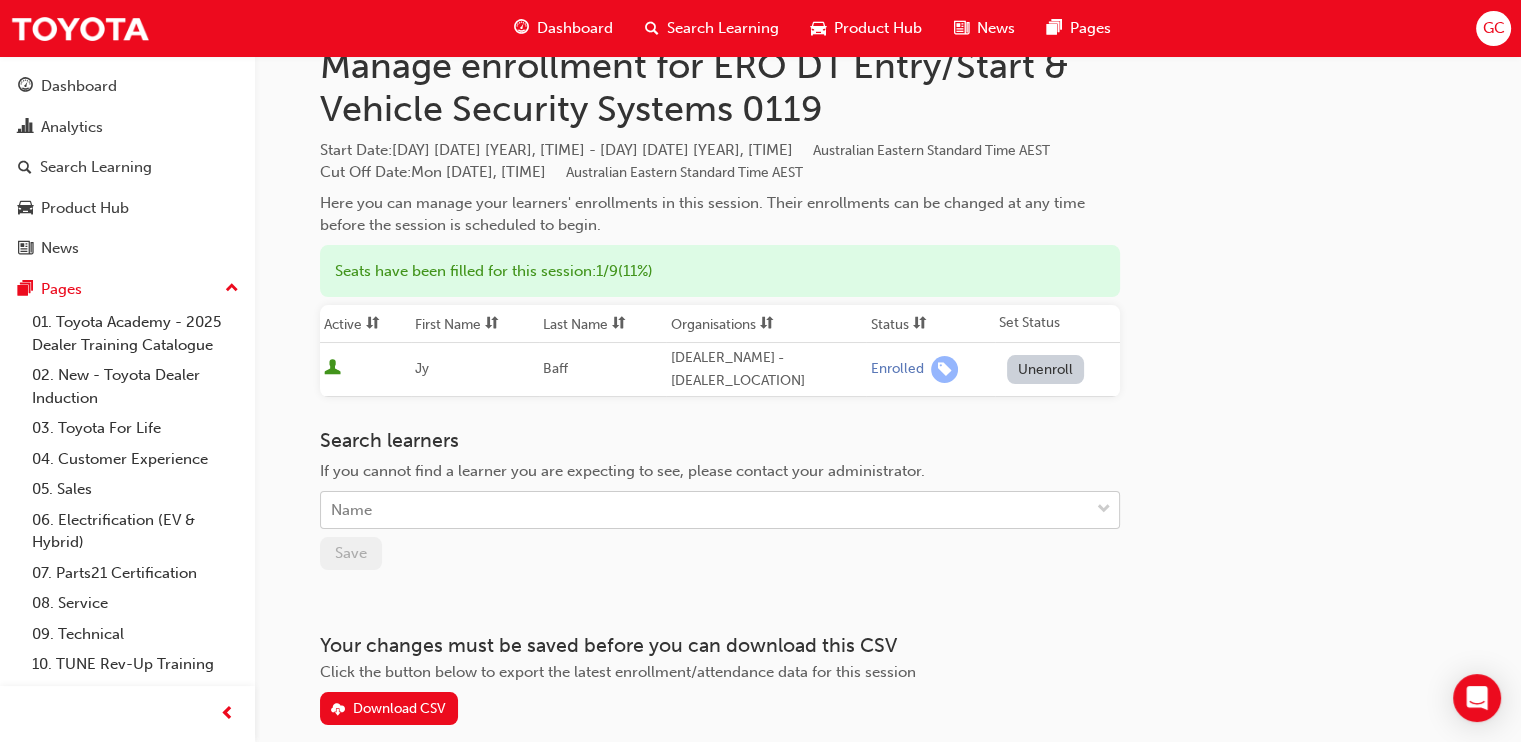 scroll, scrollTop: 0, scrollLeft: 0, axis: both 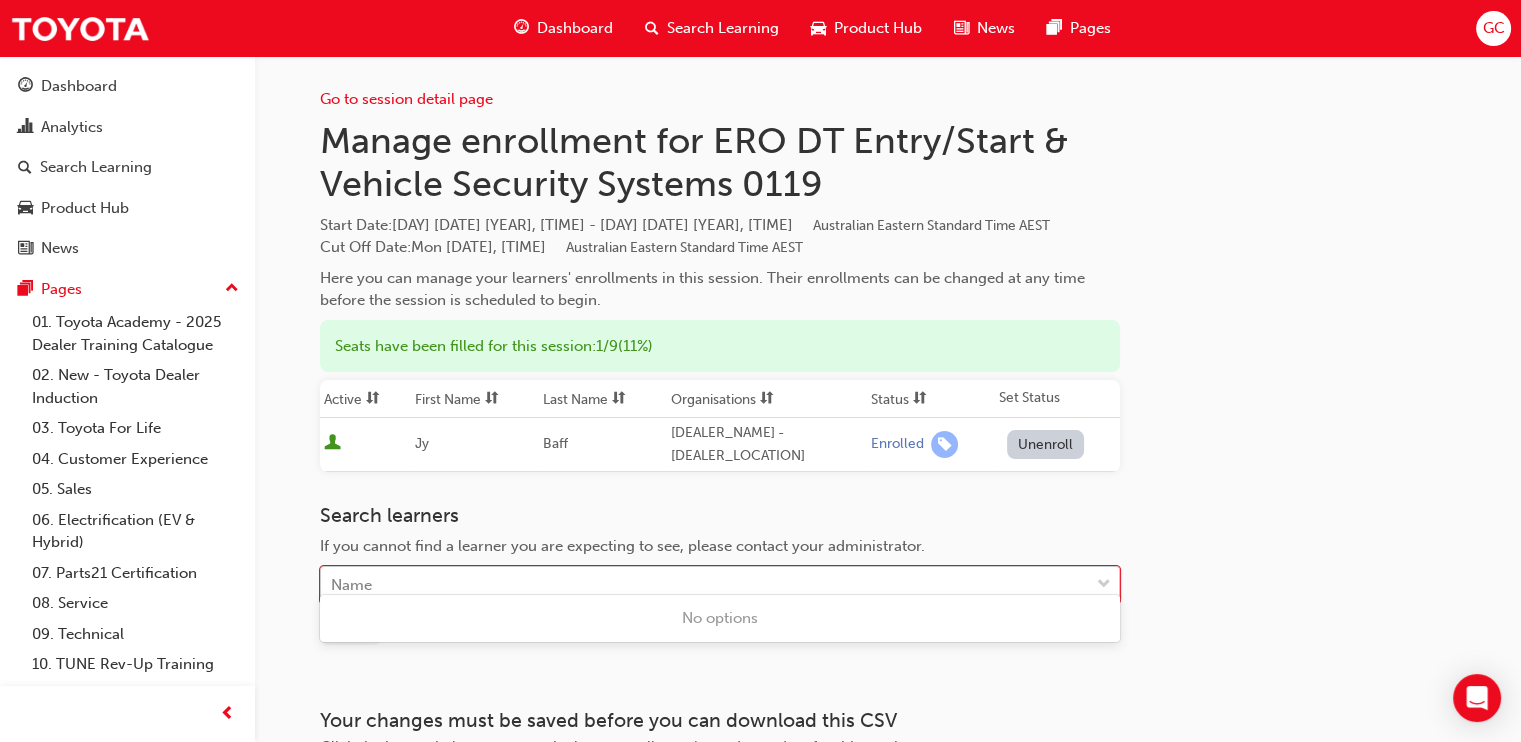 click on "Name" at bounding box center (705, 585) 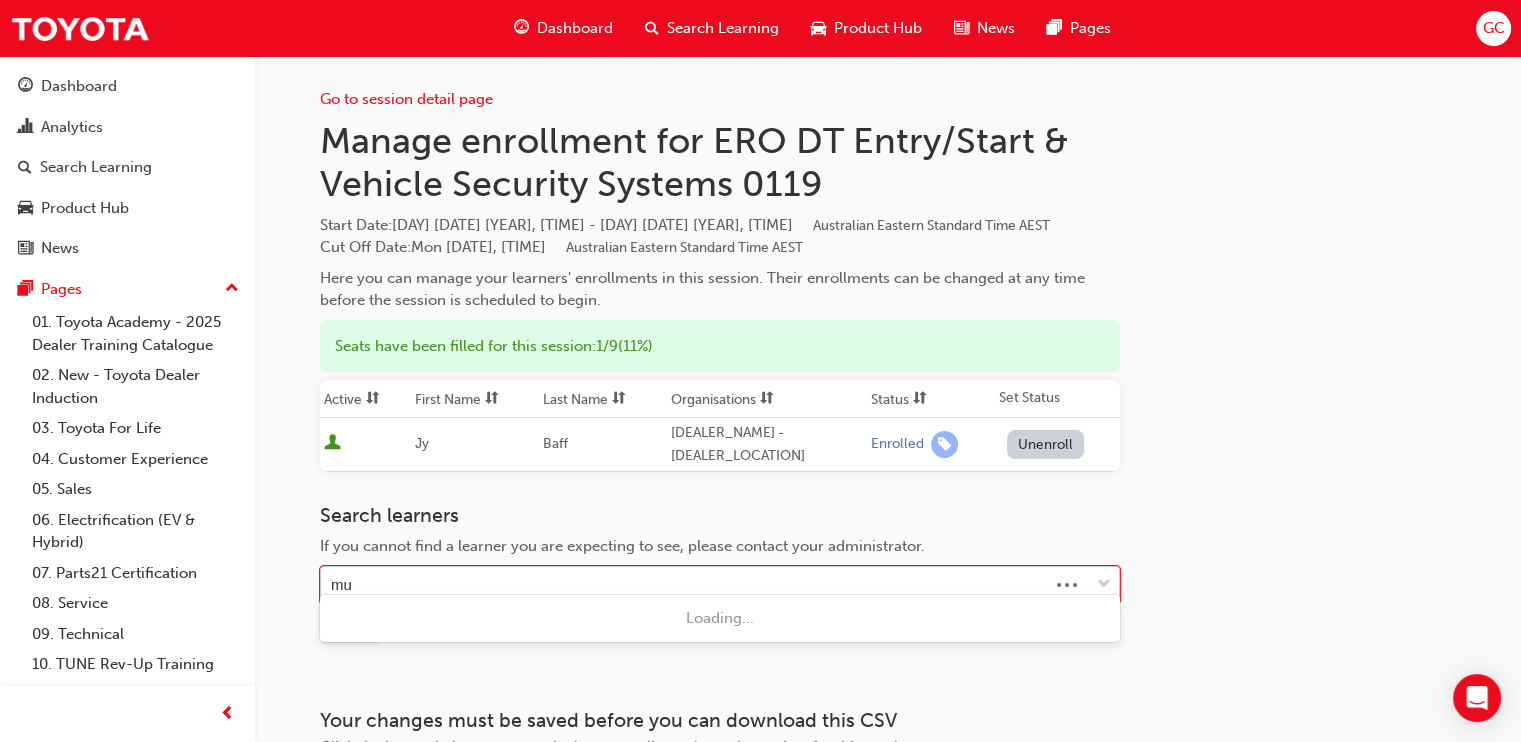 type on "mum" 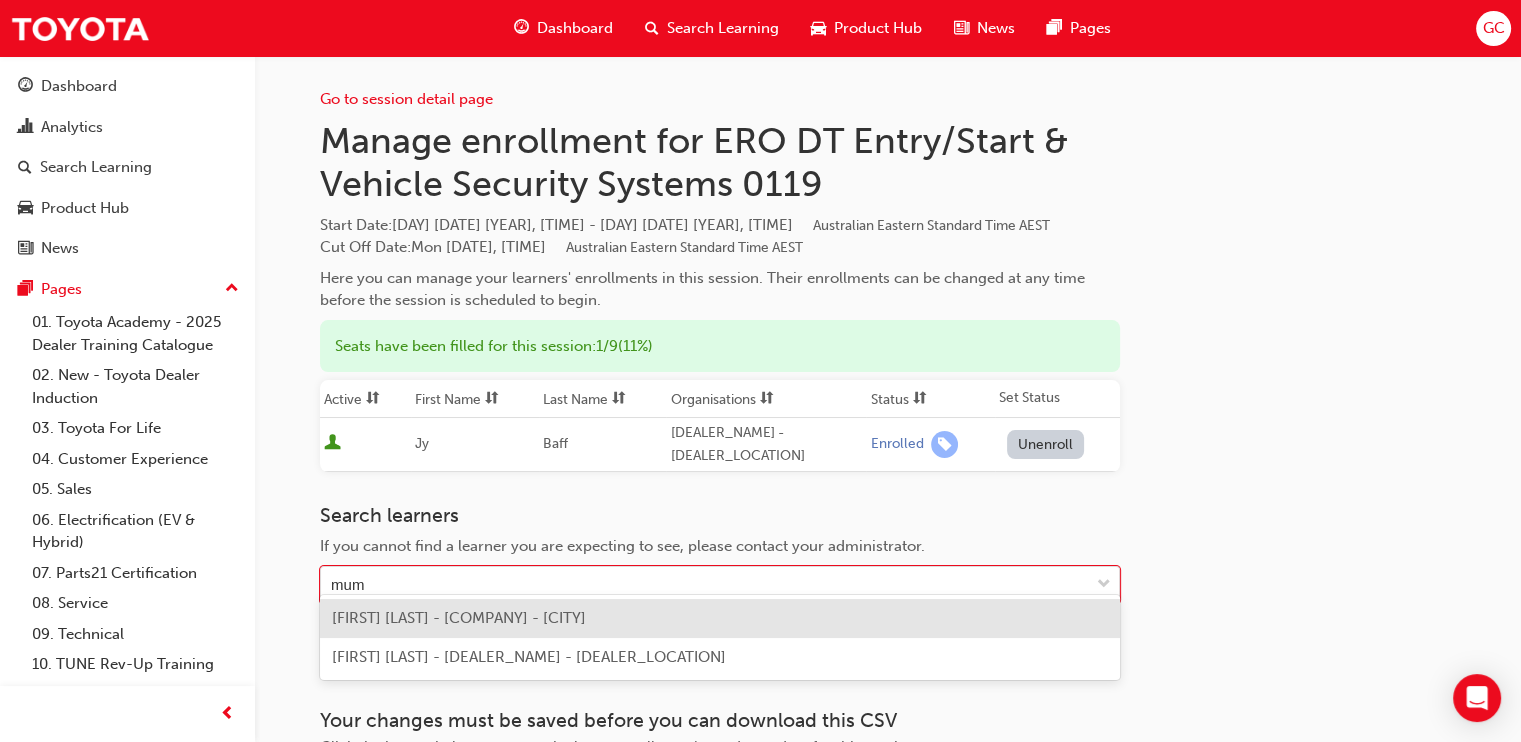 click on "[FIRST] [LAST] - [COMPANY] - [CITY]" at bounding box center (459, 618) 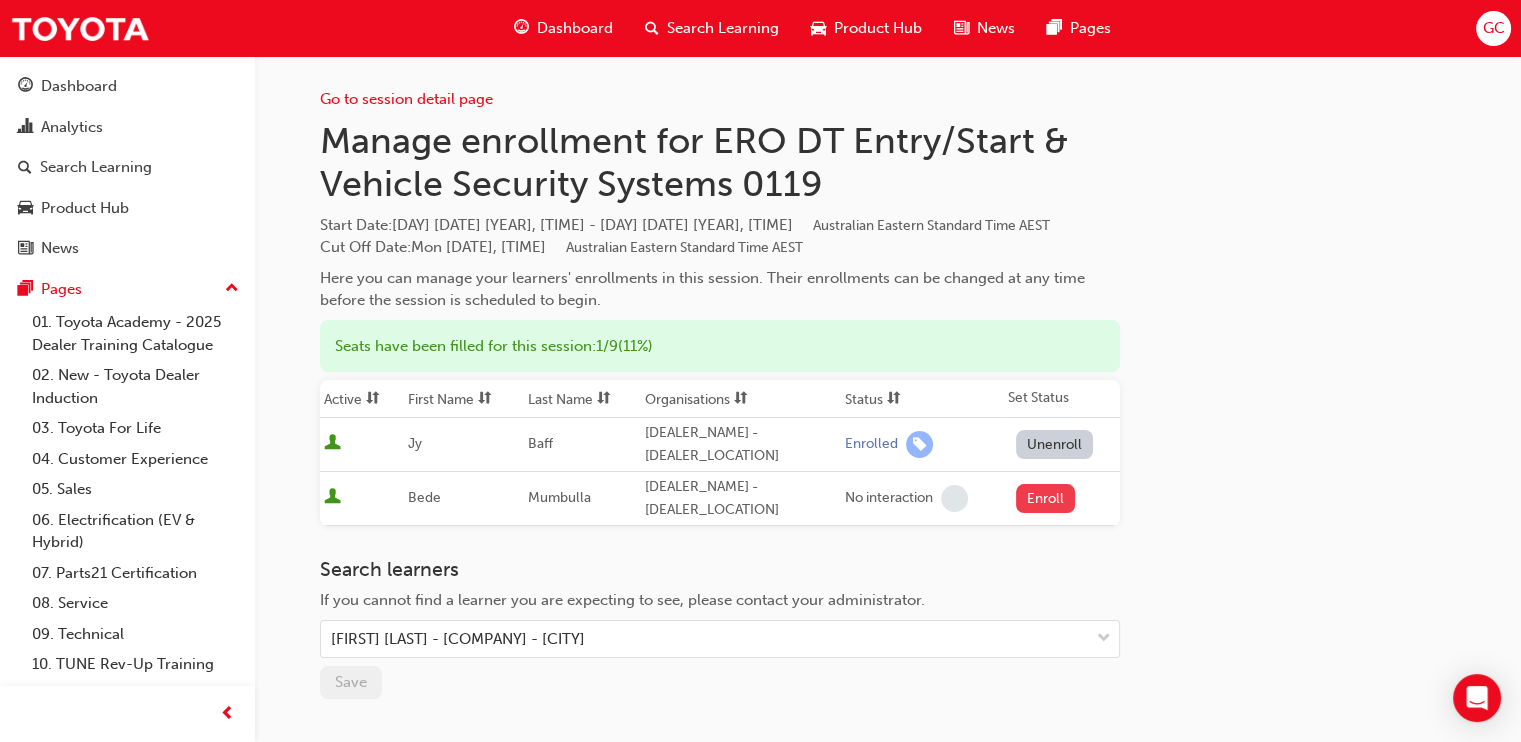 click on "Enroll" at bounding box center (1046, 498) 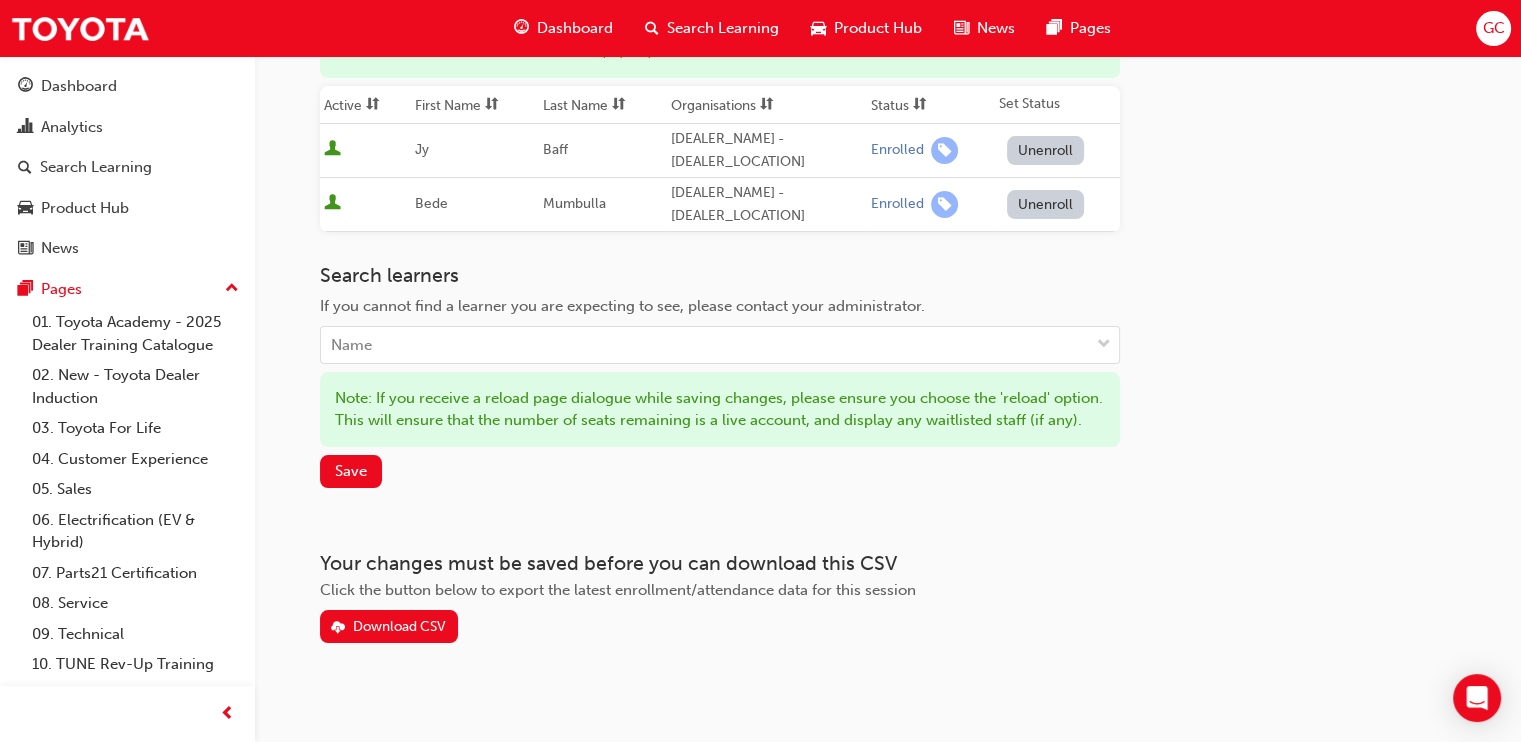 scroll, scrollTop: 296, scrollLeft: 0, axis: vertical 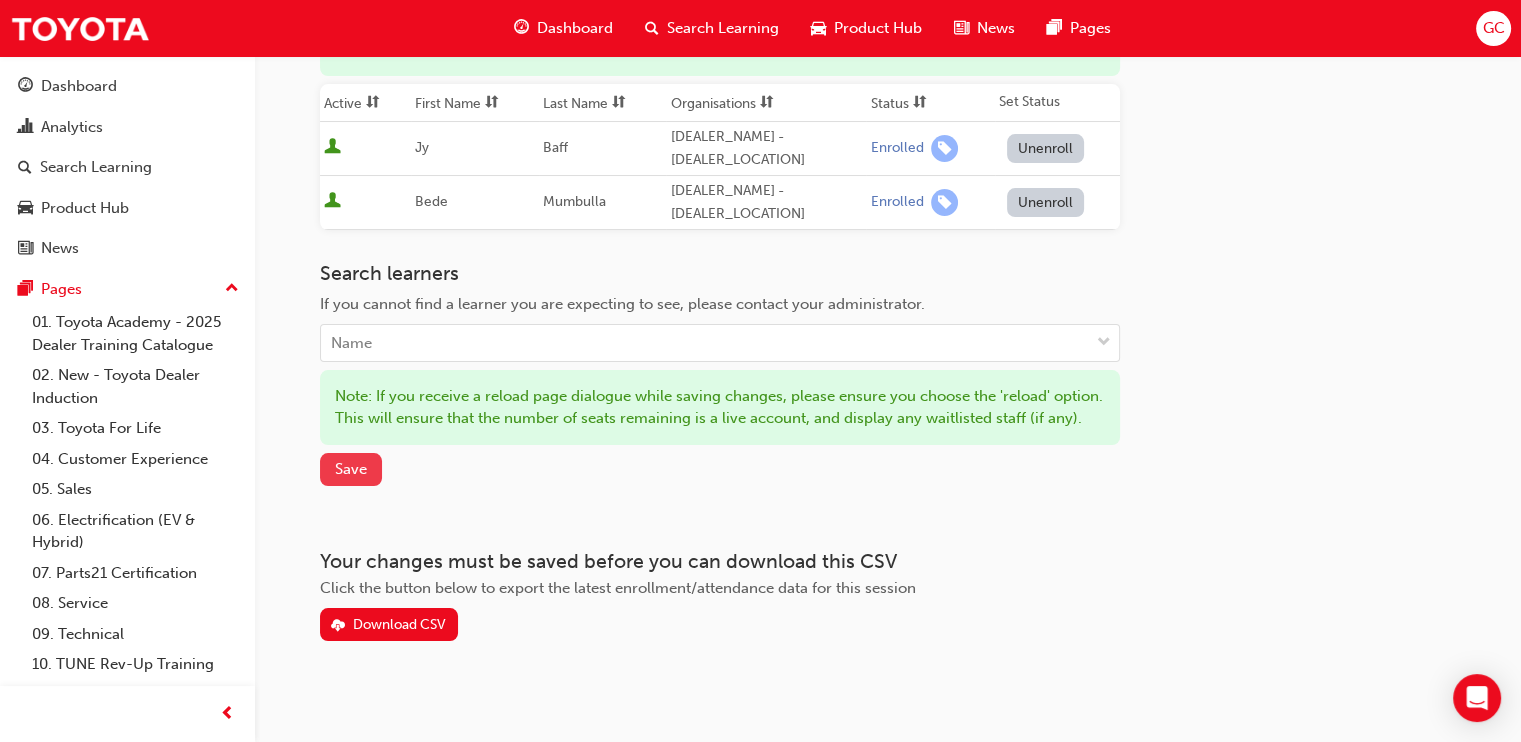 click on "Save" at bounding box center (351, 469) 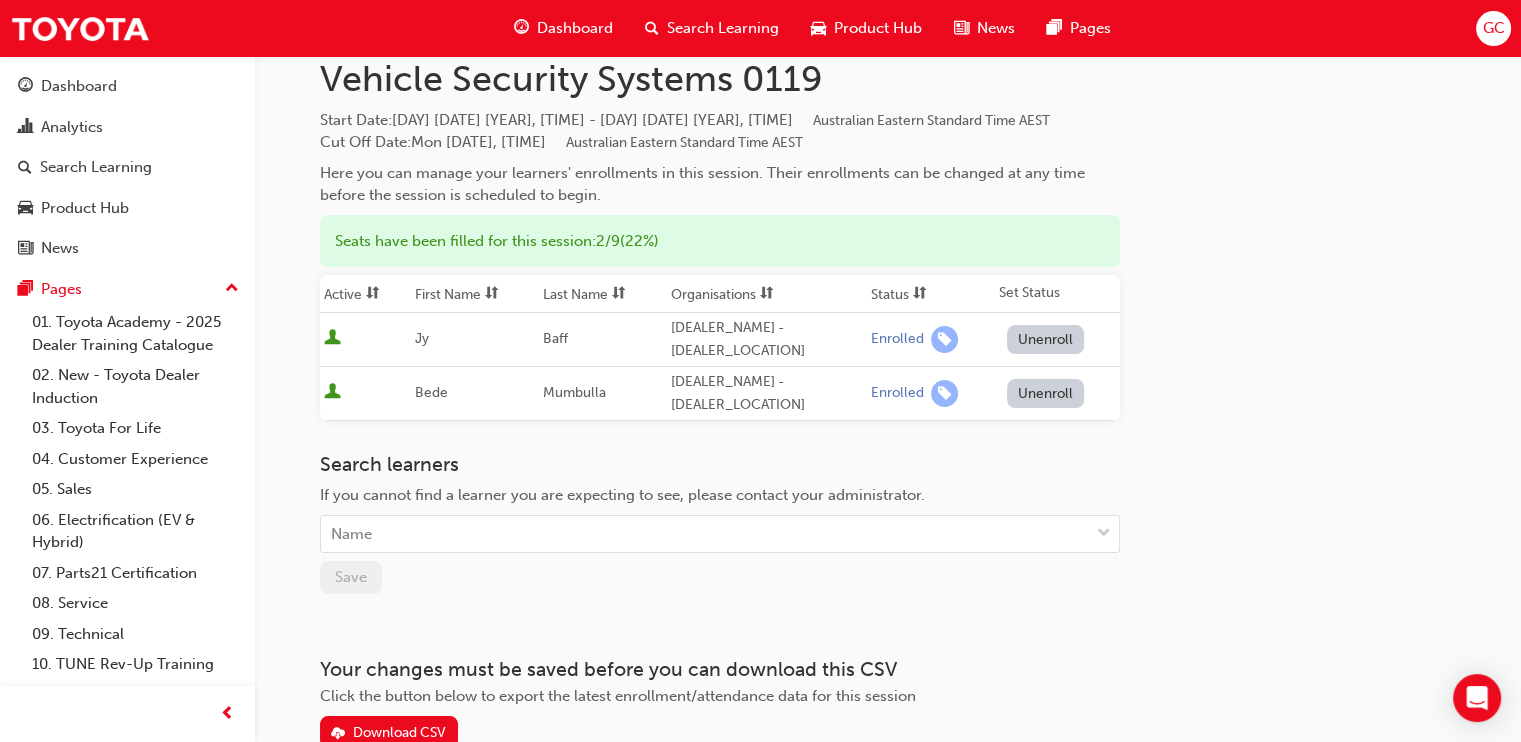 scroll, scrollTop: 66, scrollLeft: 0, axis: vertical 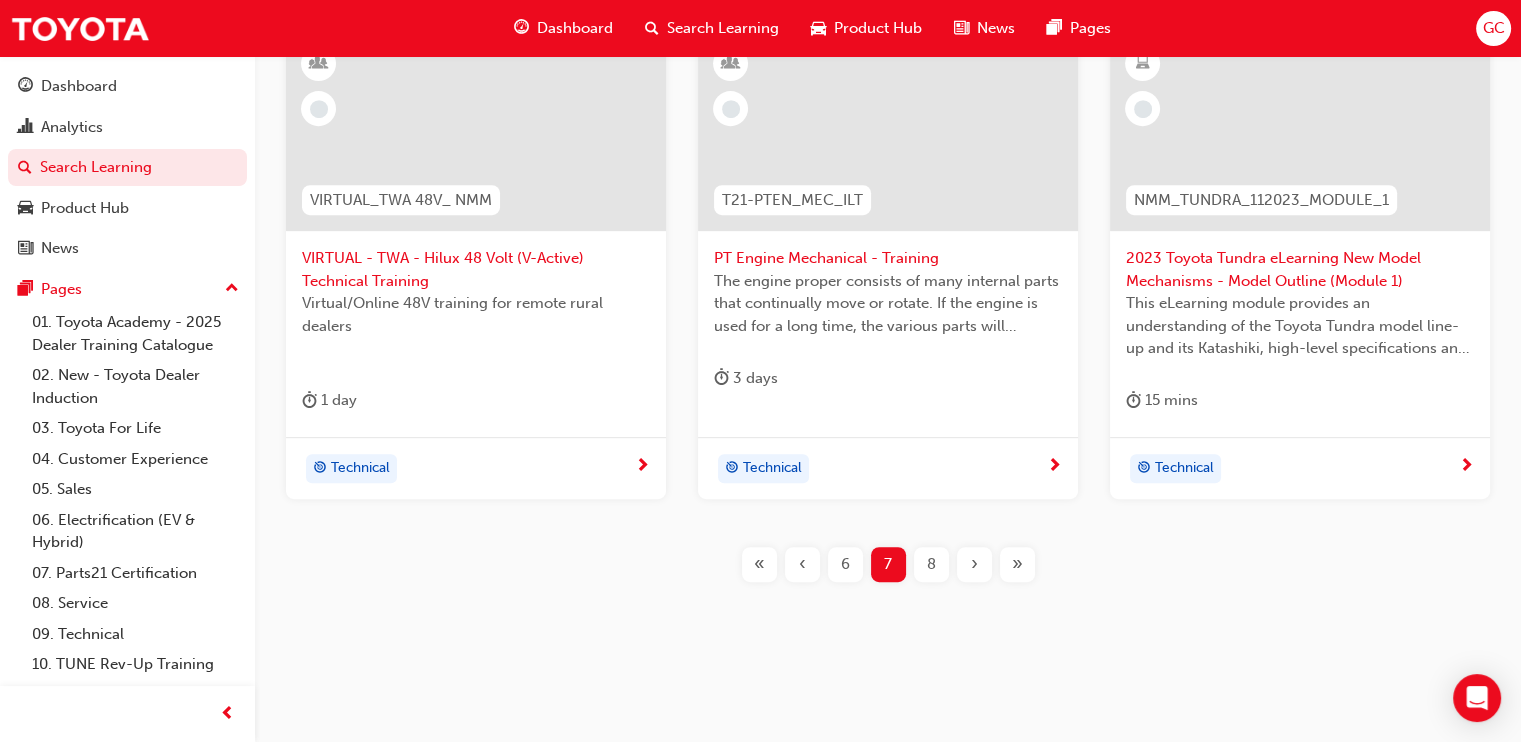 click on "8" at bounding box center [931, 564] 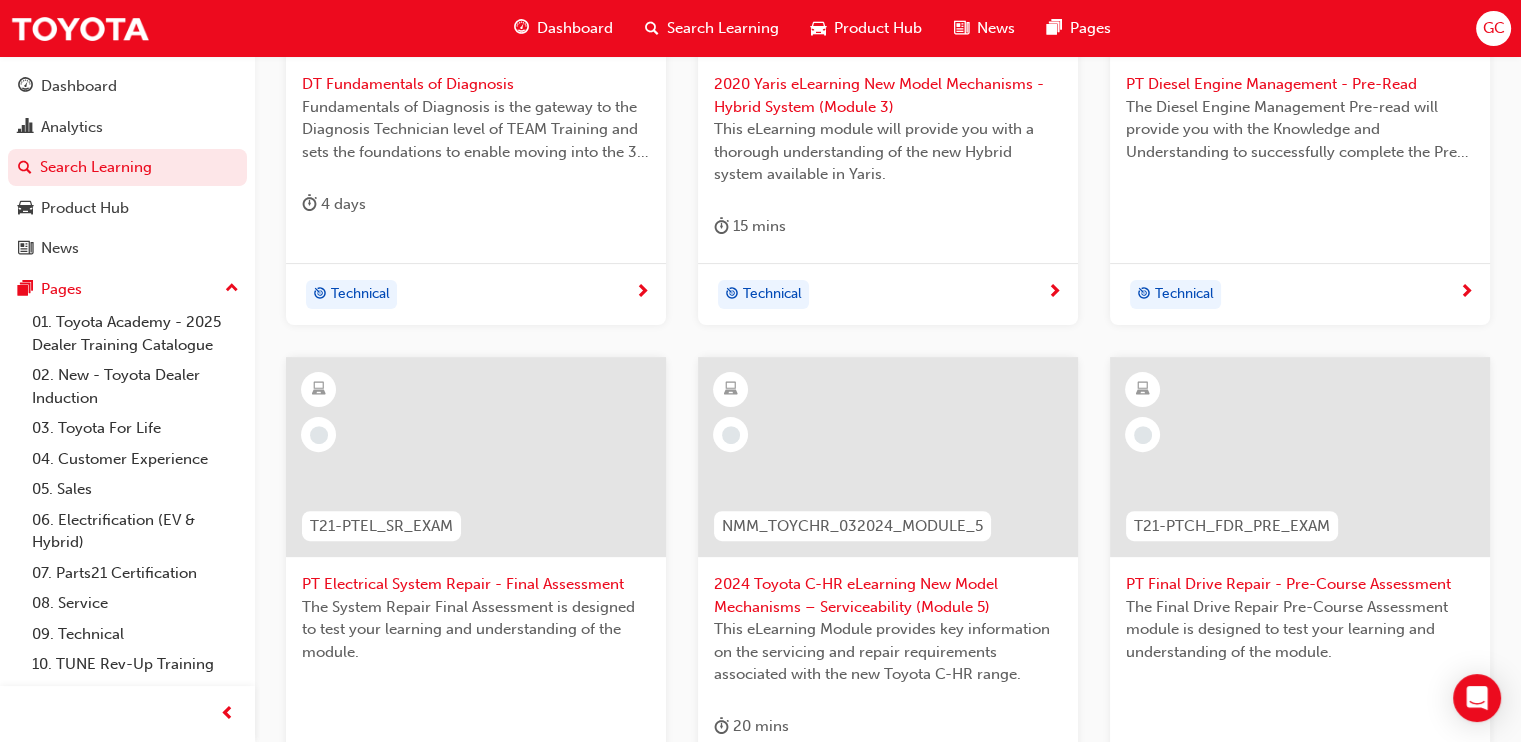scroll, scrollTop: 1041, scrollLeft: 0, axis: vertical 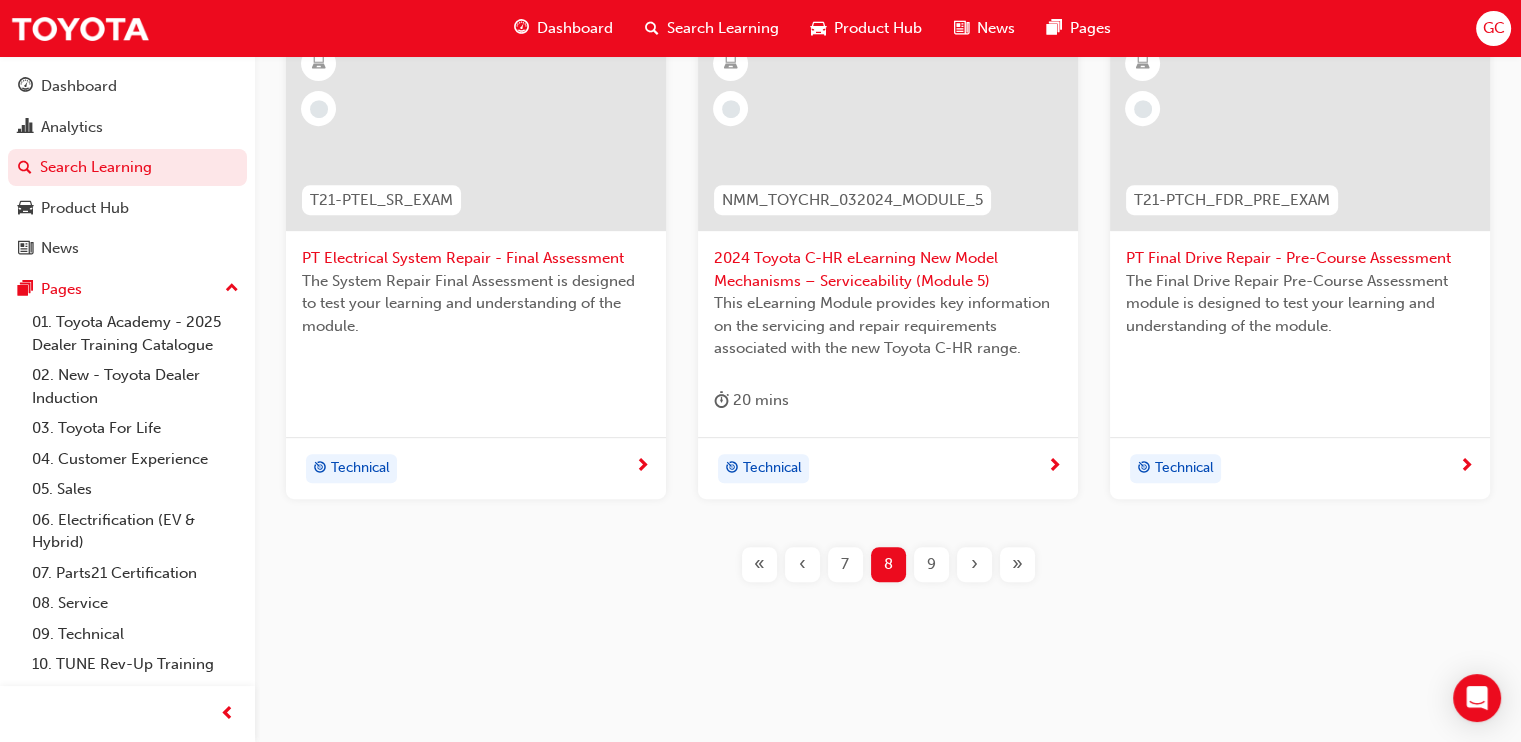 click on "9" at bounding box center [931, 564] 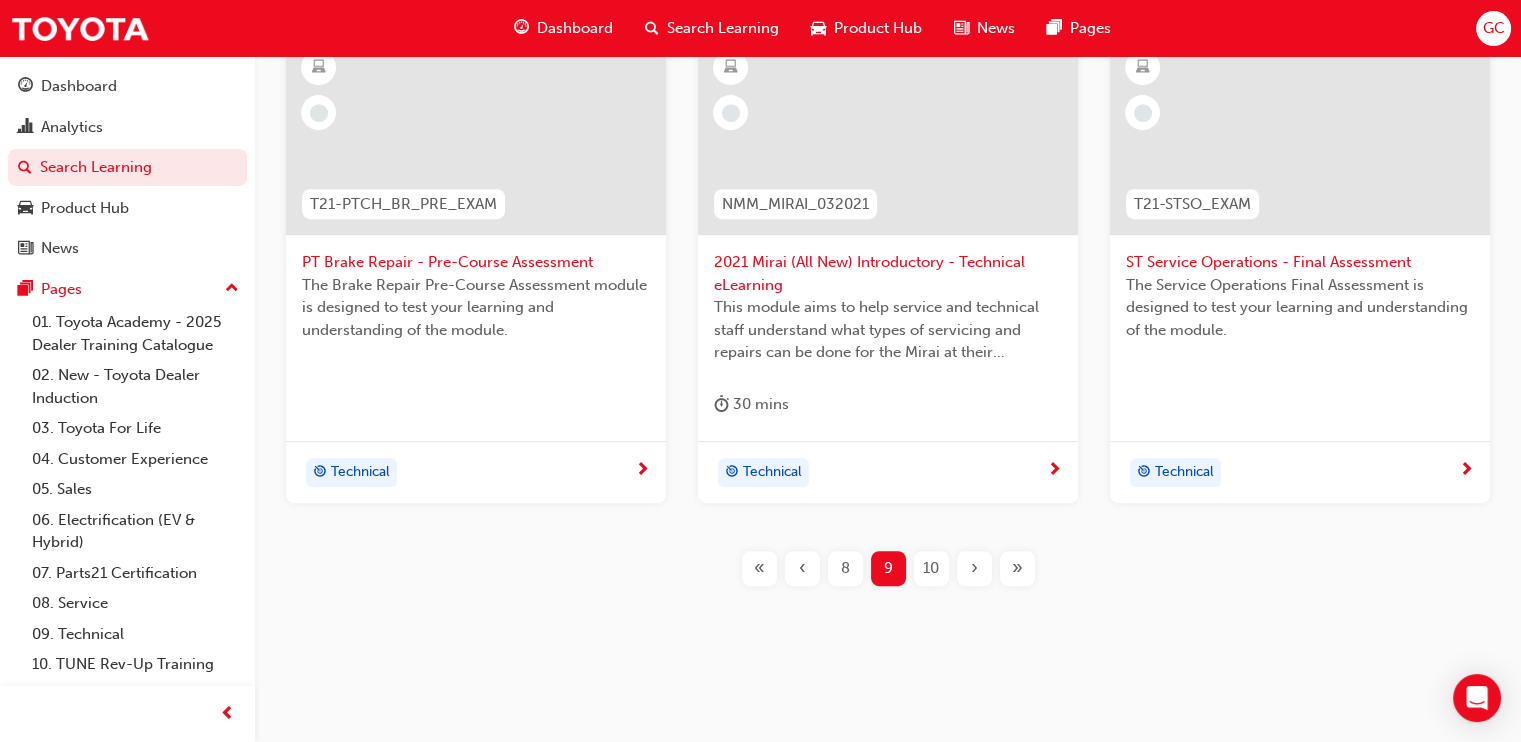 scroll, scrollTop: 1041, scrollLeft: 0, axis: vertical 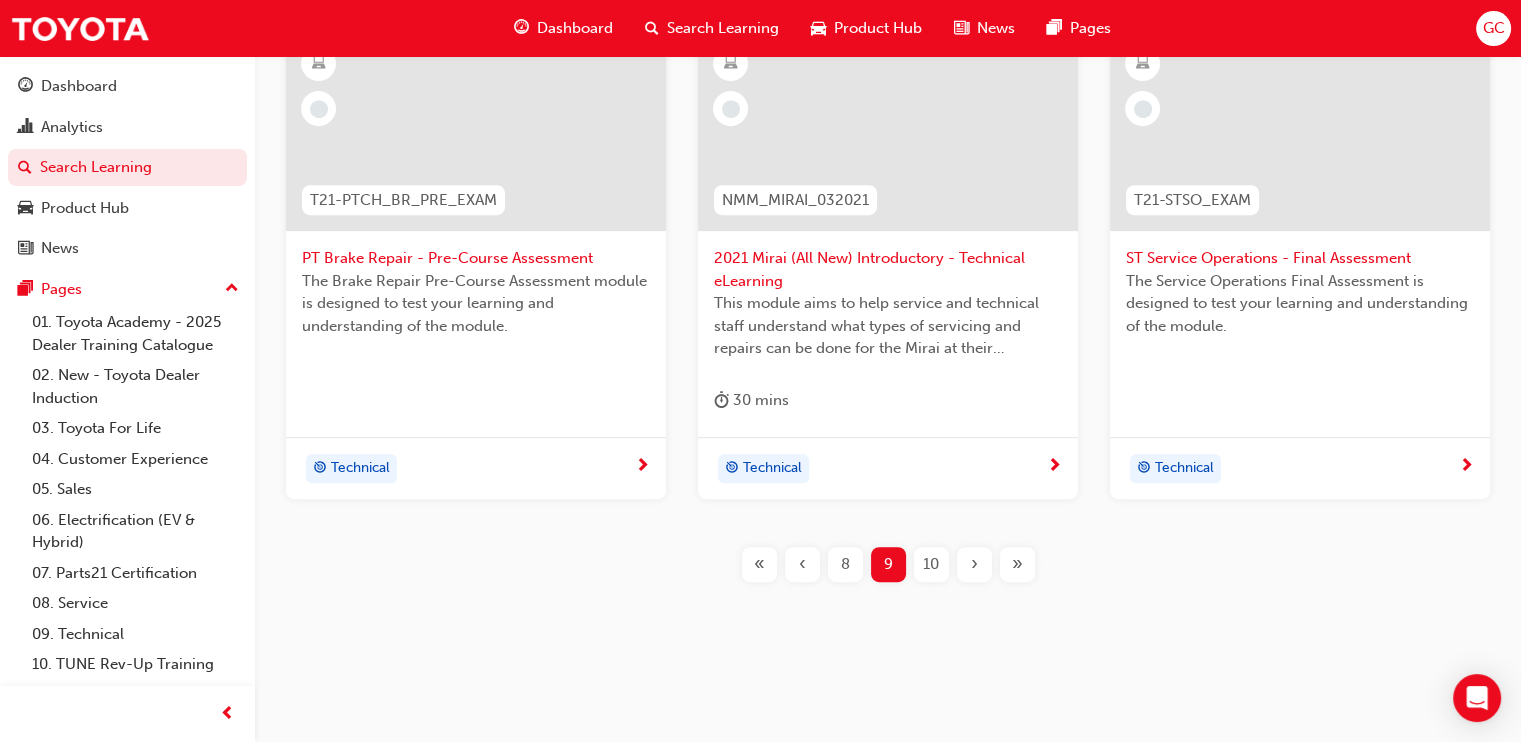 click on "10" at bounding box center (931, 564) 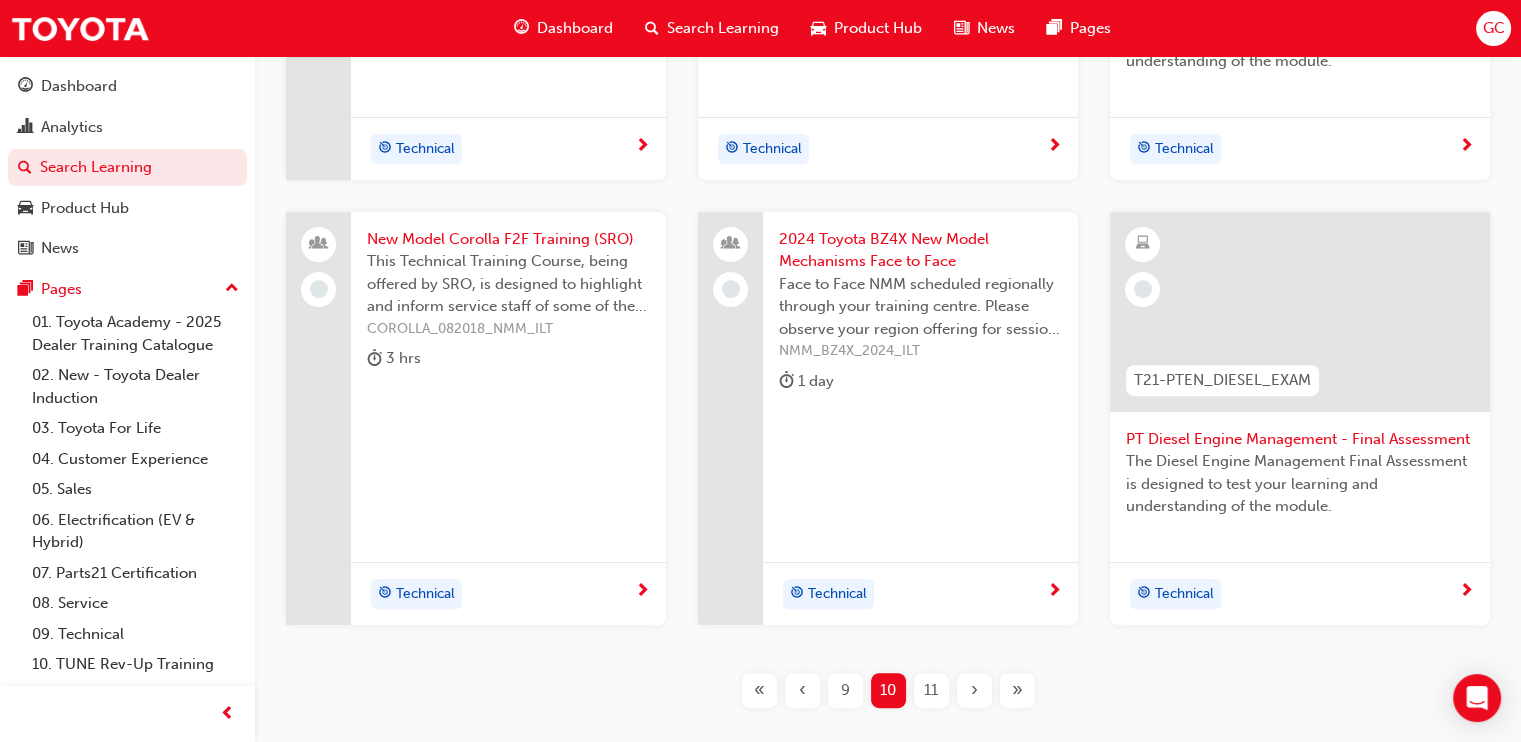 scroll, scrollTop: 953, scrollLeft: 0, axis: vertical 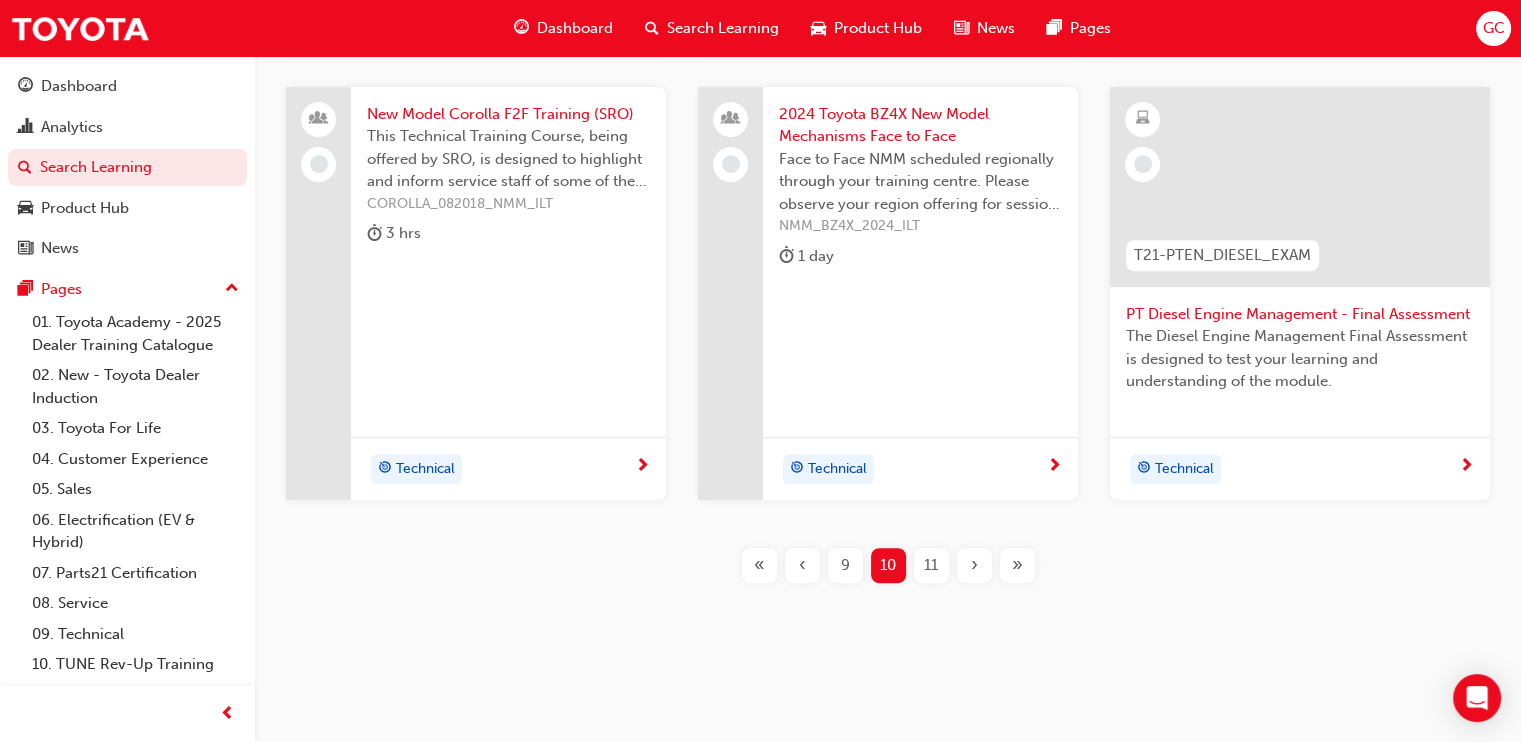 click on "11" at bounding box center (931, 565) 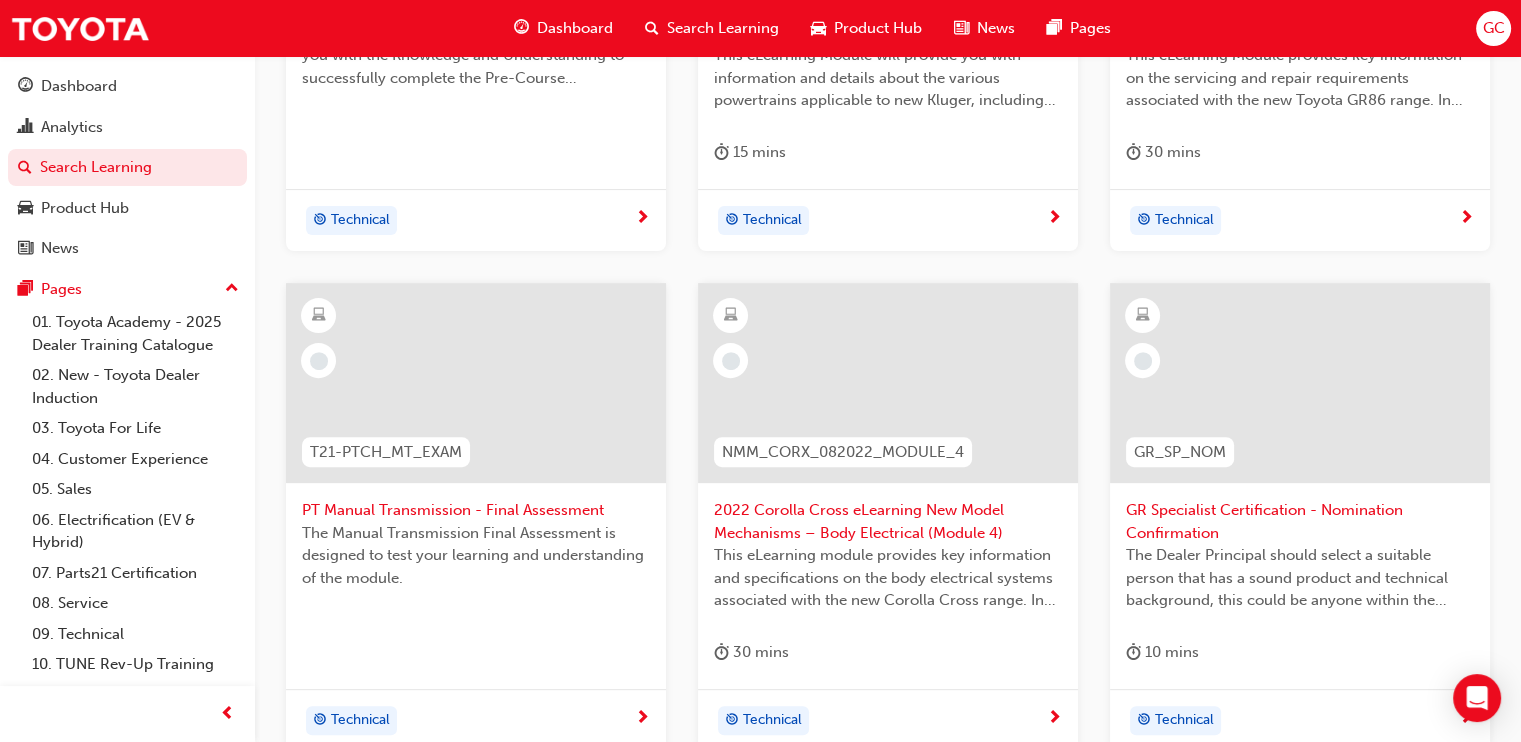 scroll, scrollTop: 1041, scrollLeft: 0, axis: vertical 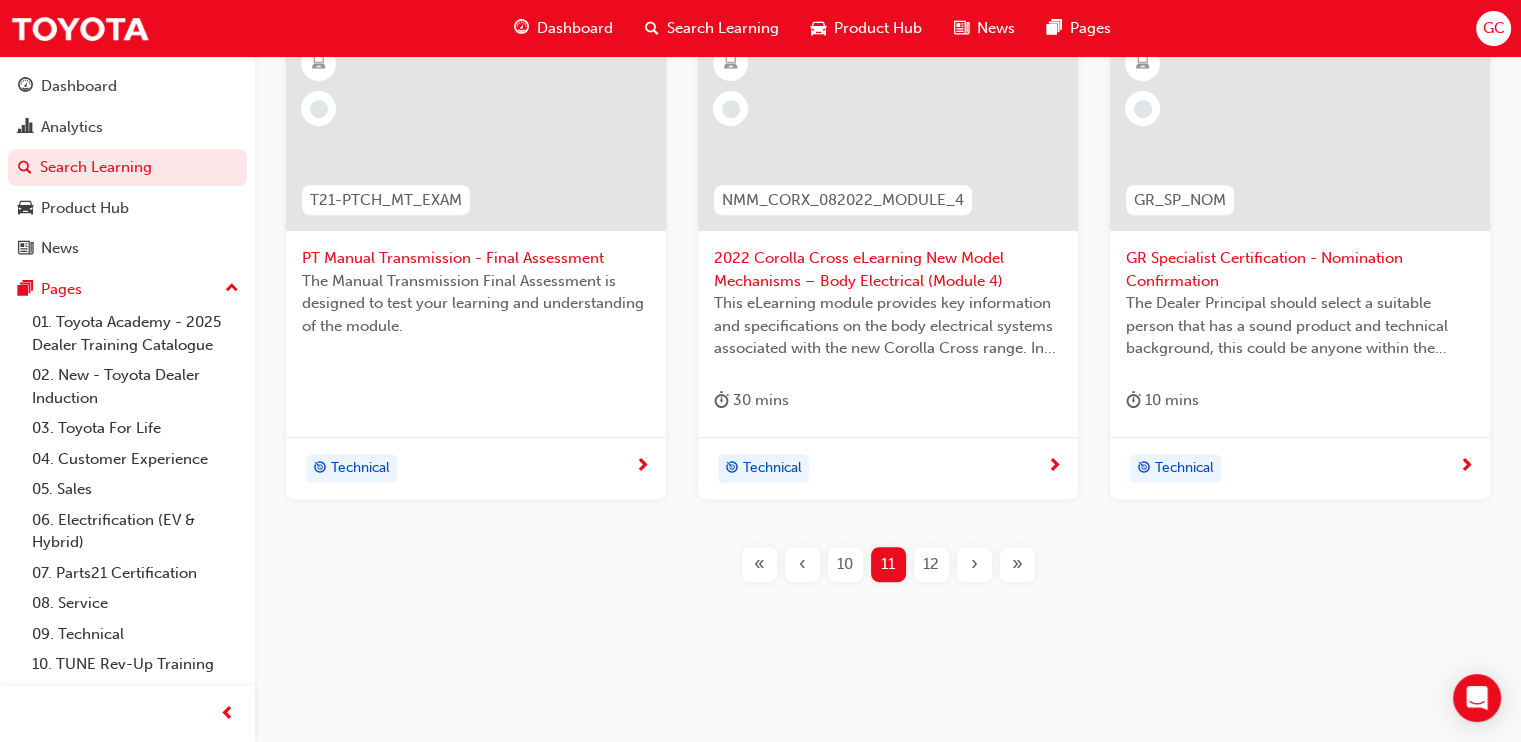 click on "12" at bounding box center (931, 564) 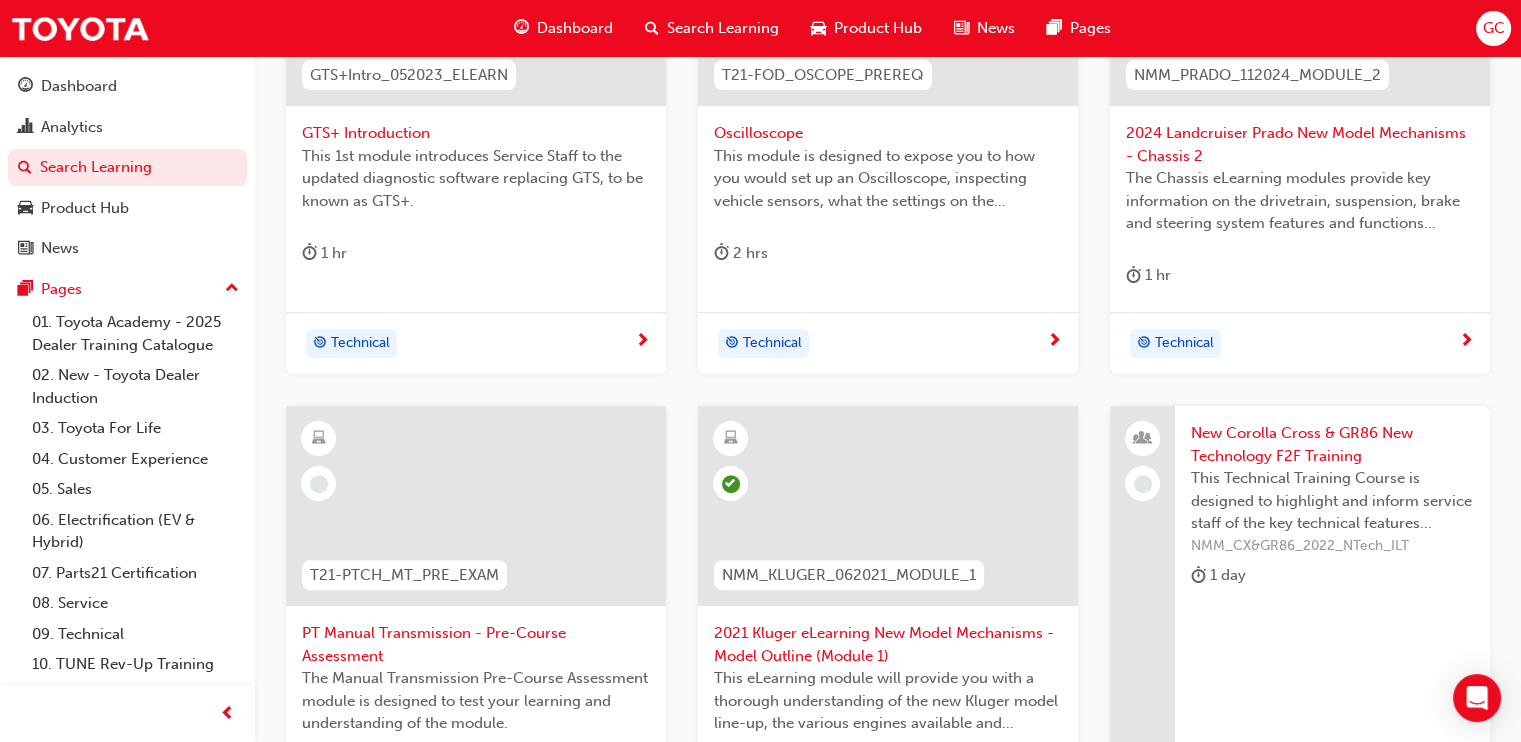 scroll, scrollTop: 1041, scrollLeft: 0, axis: vertical 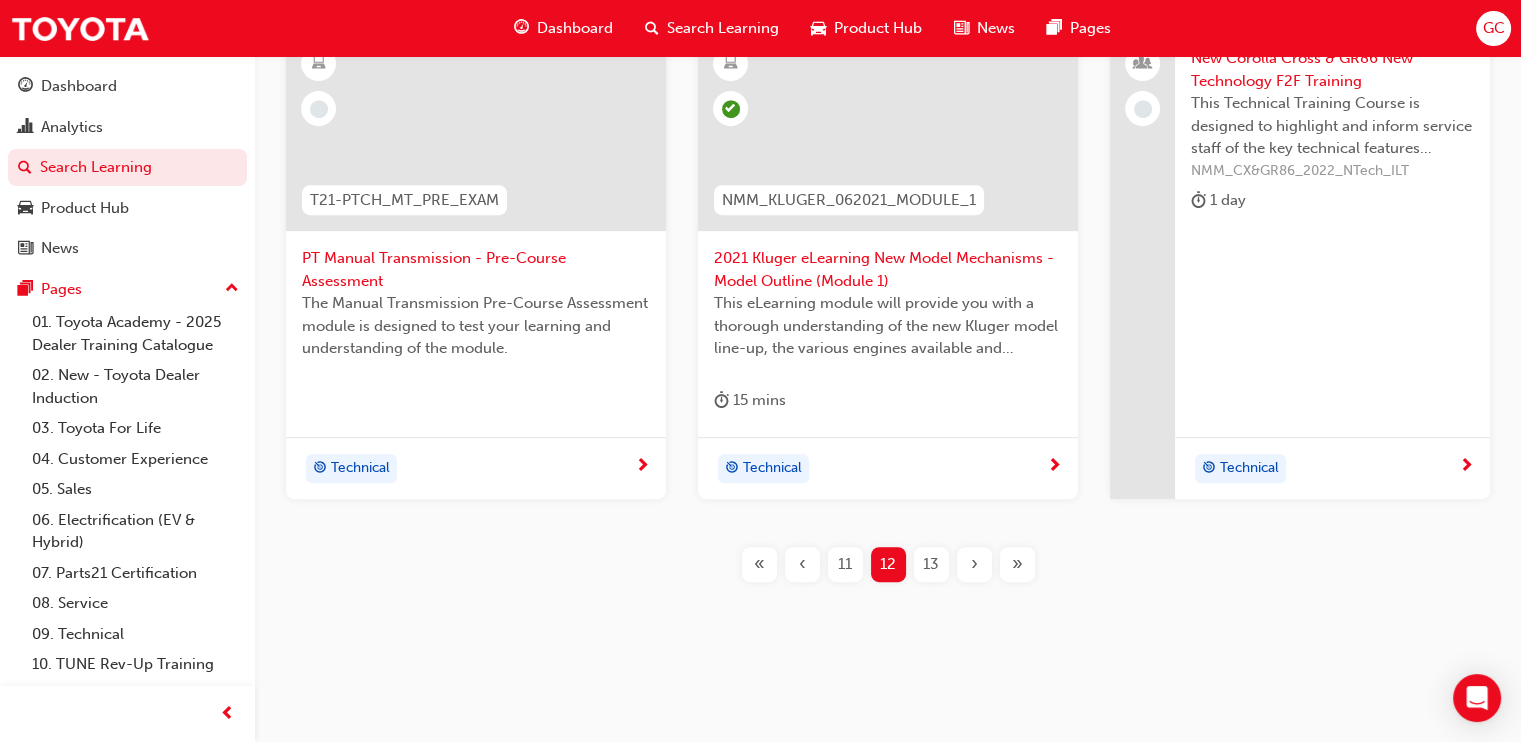 click on "13" at bounding box center [931, 564] 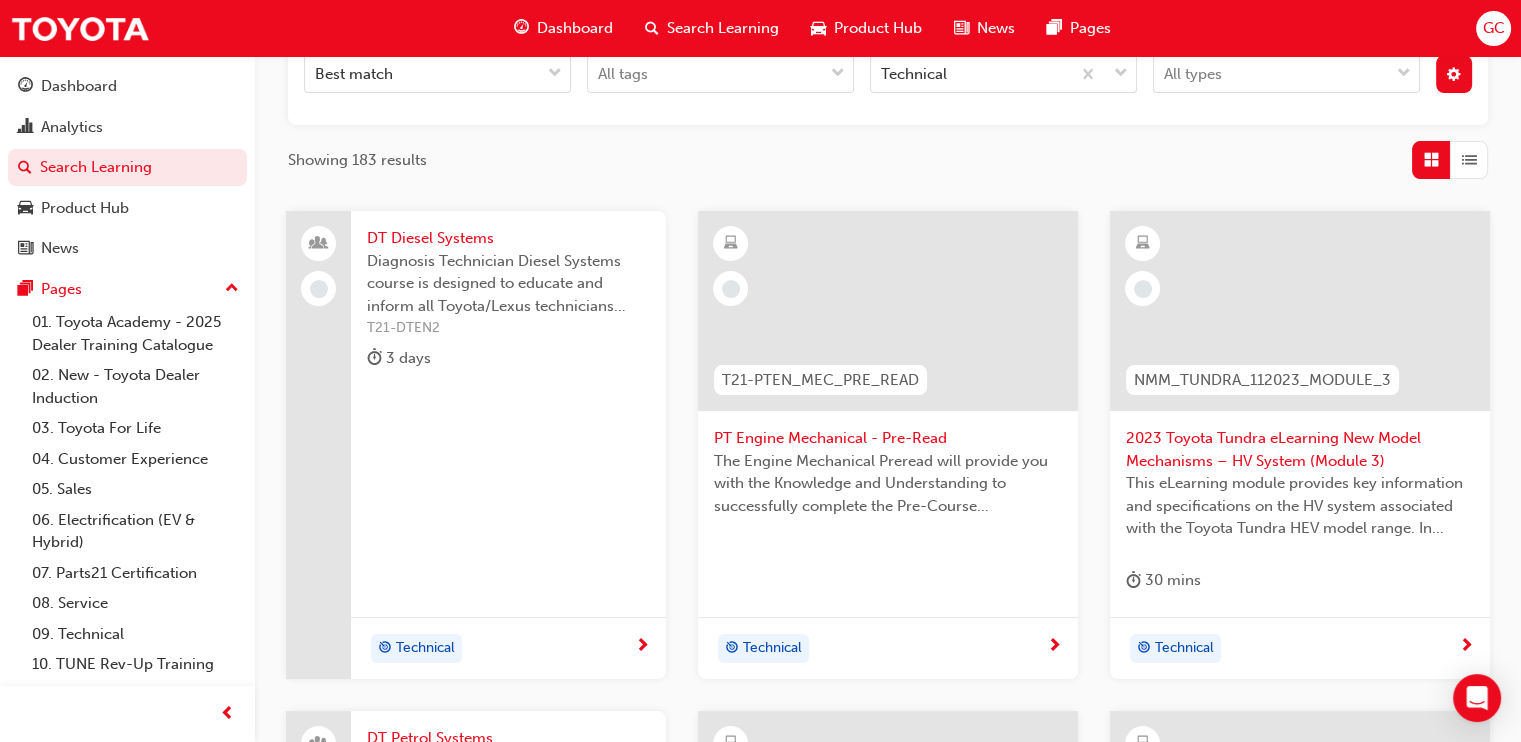 scroll, scrollTop: 986, scrollLeft: 0, axis: vertical 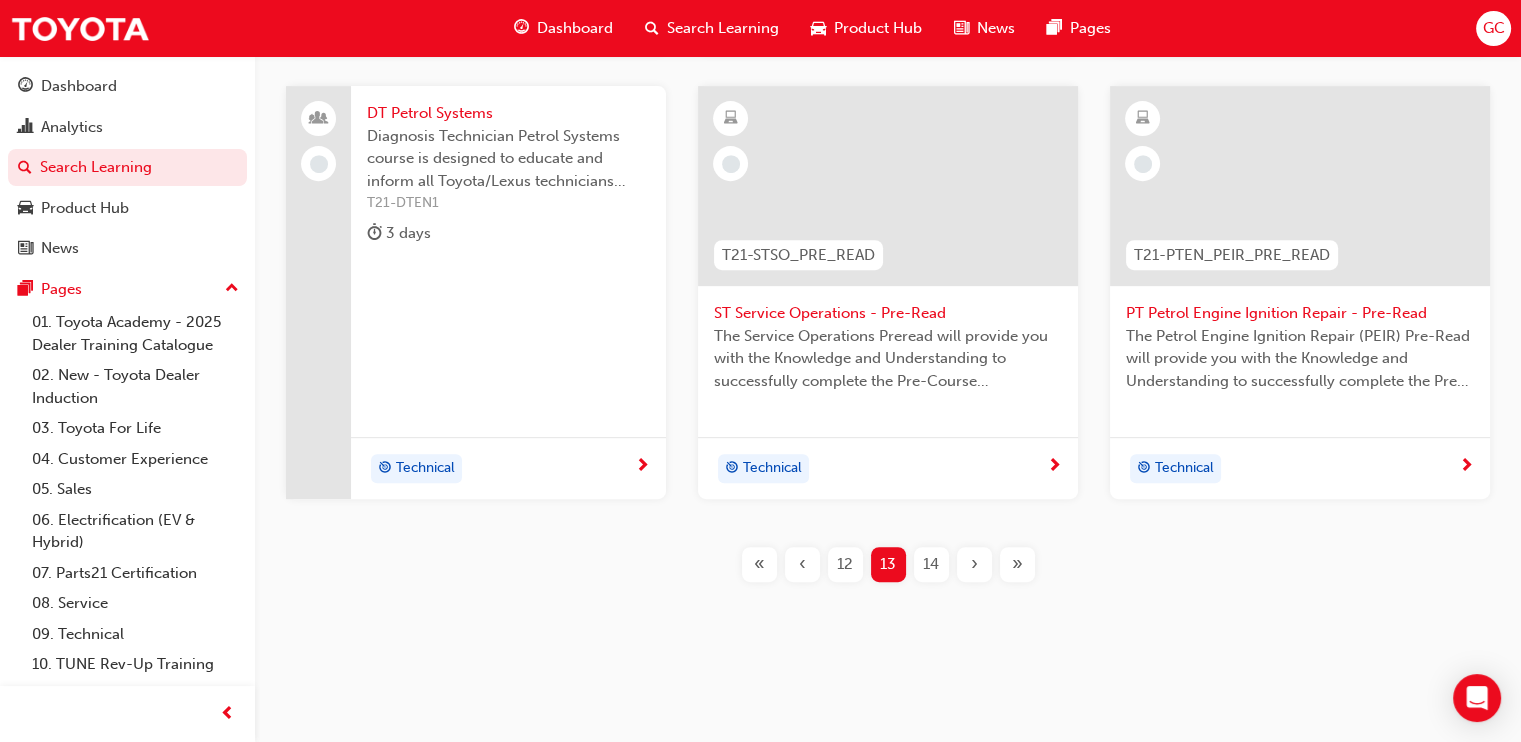 click on "14" at bounding box center [931, 564] 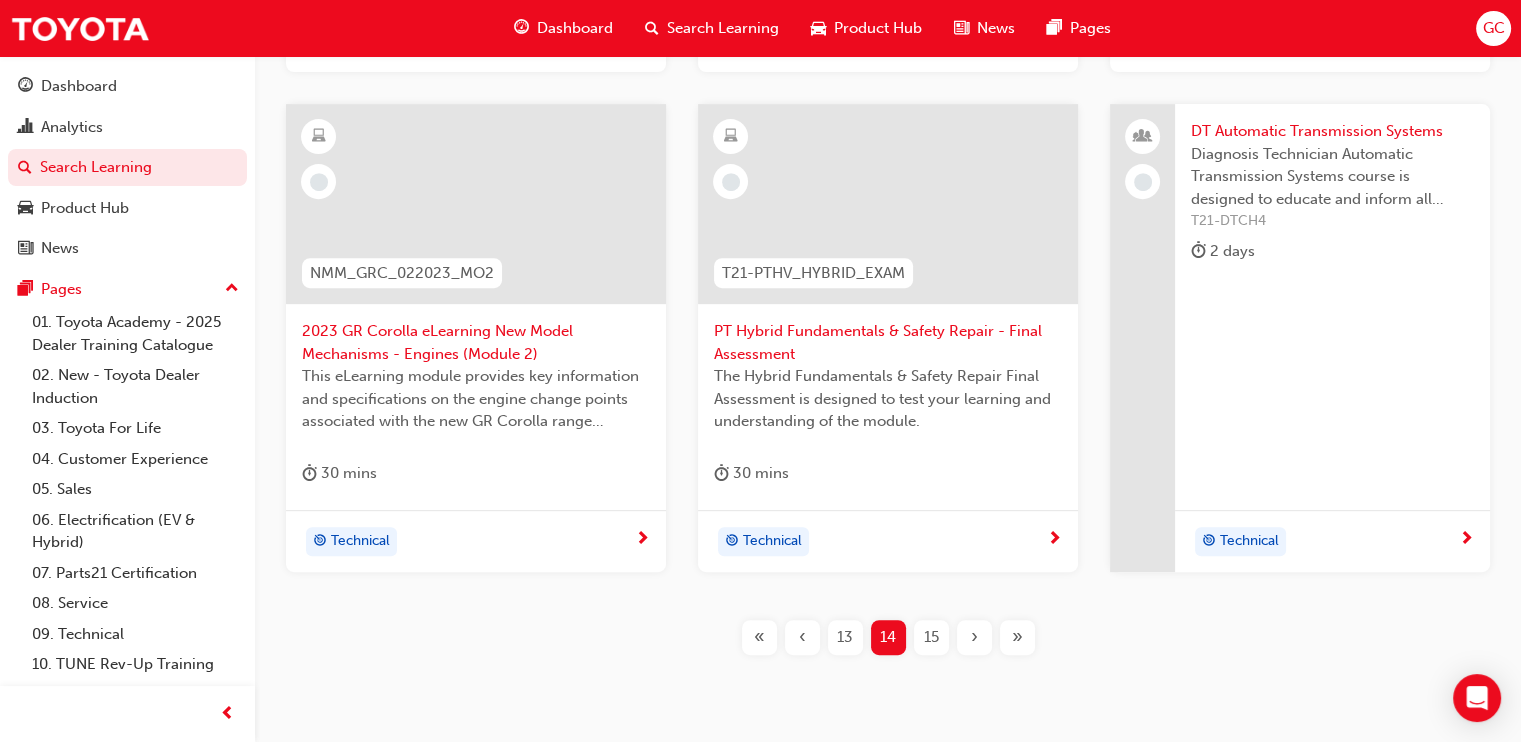 scroll, scrollTop: 986, scrollLeft: 0, axis: vertical 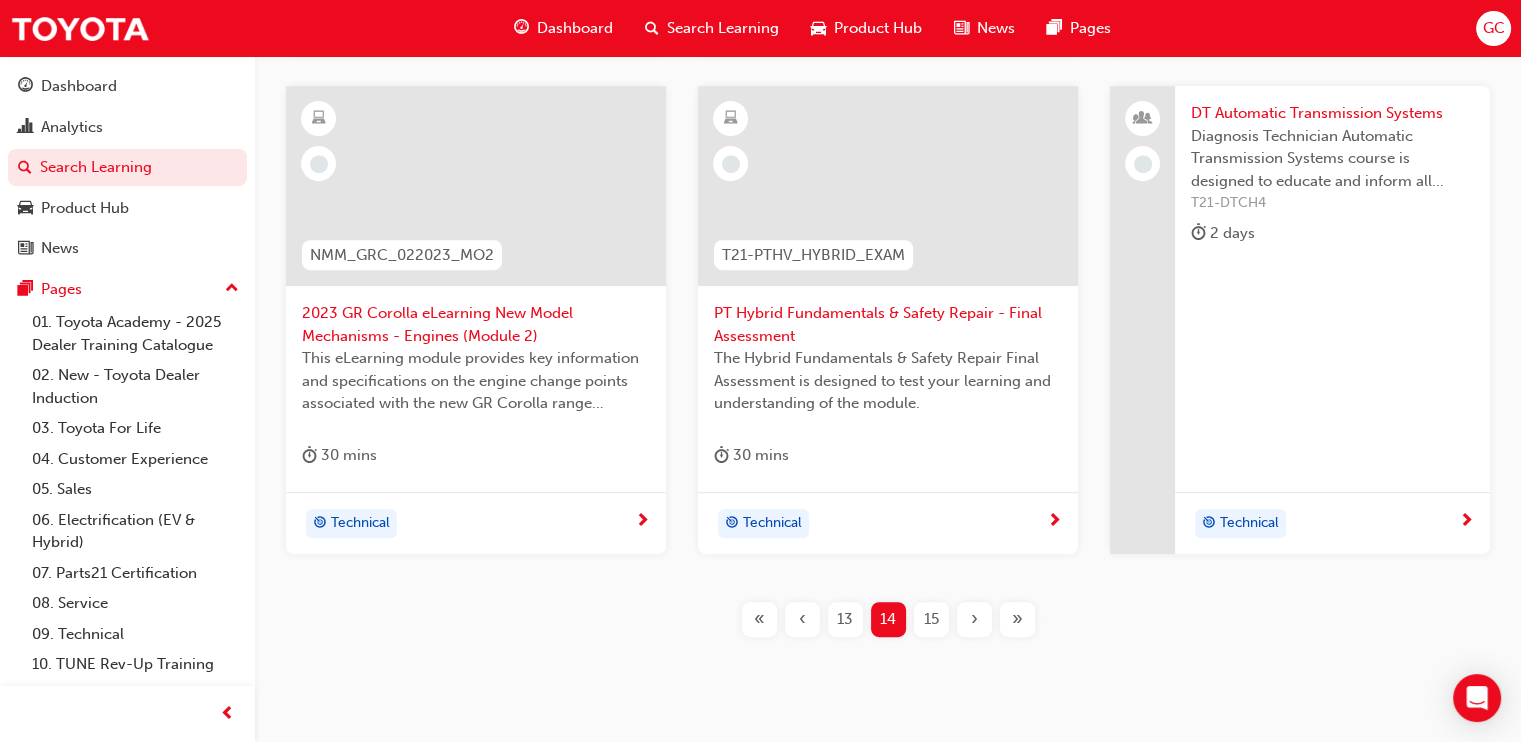 click on "15" at bounding box center [931, 619] 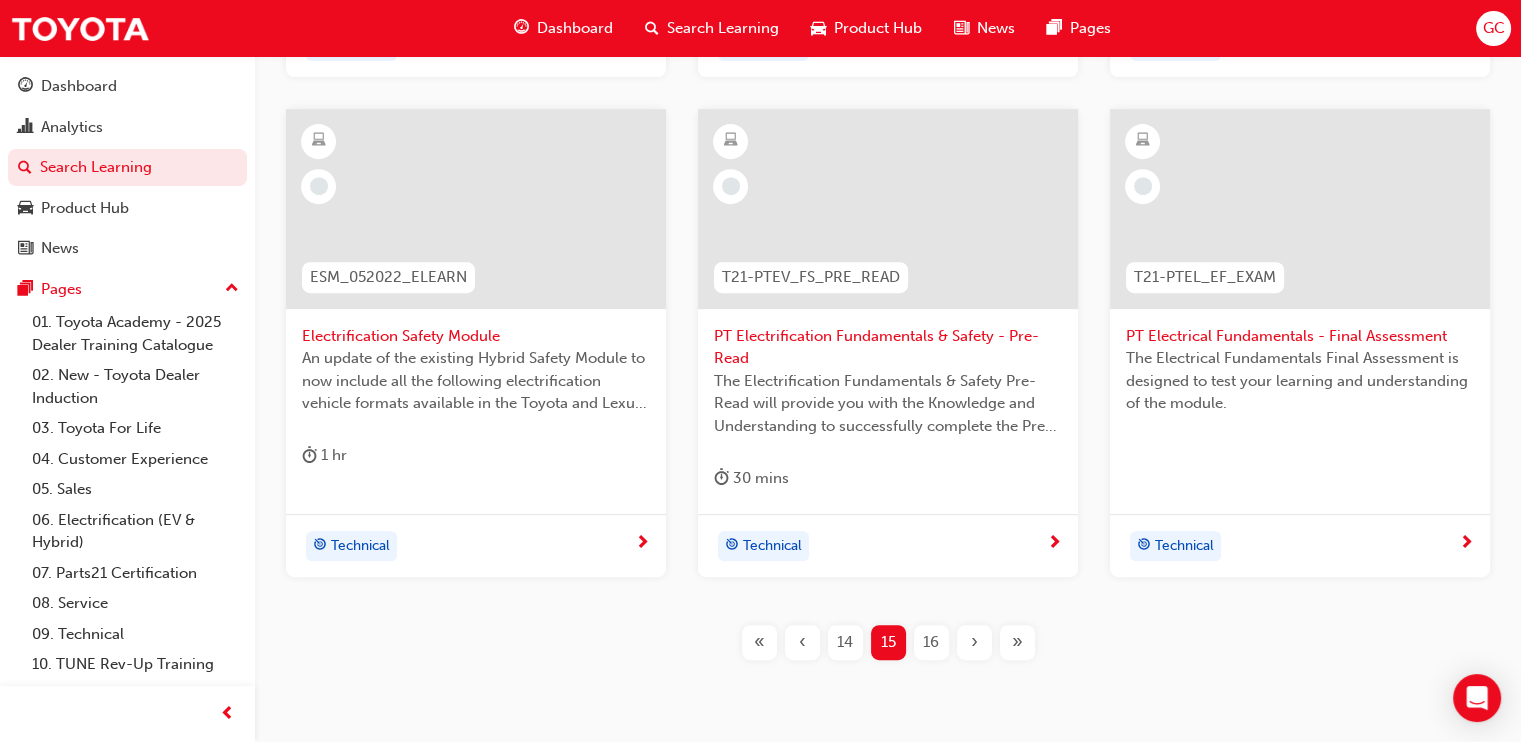 scroll, scrollTop: 1064, scrollLeft: 0, axis: vertical 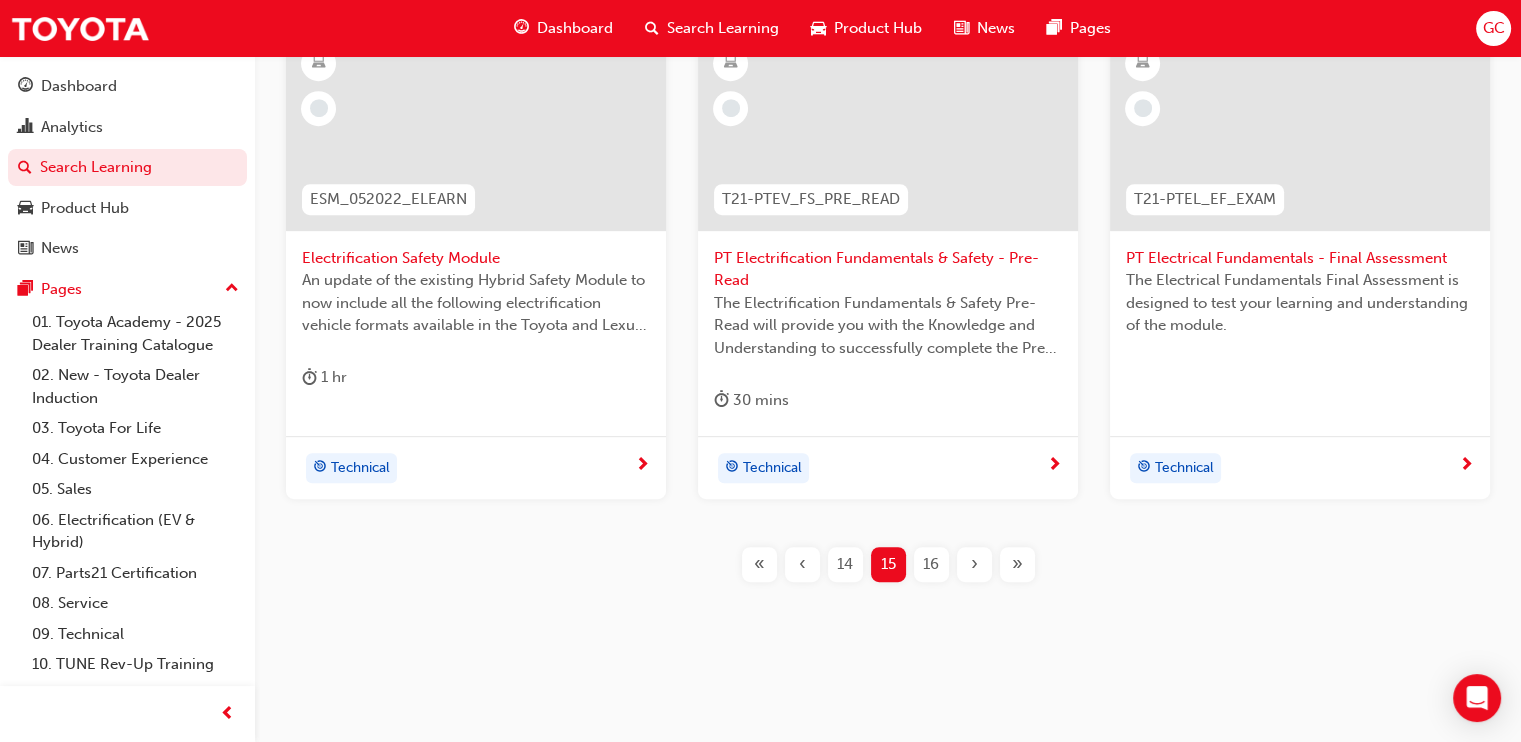 click on "16" at bounding box center (931, 564) 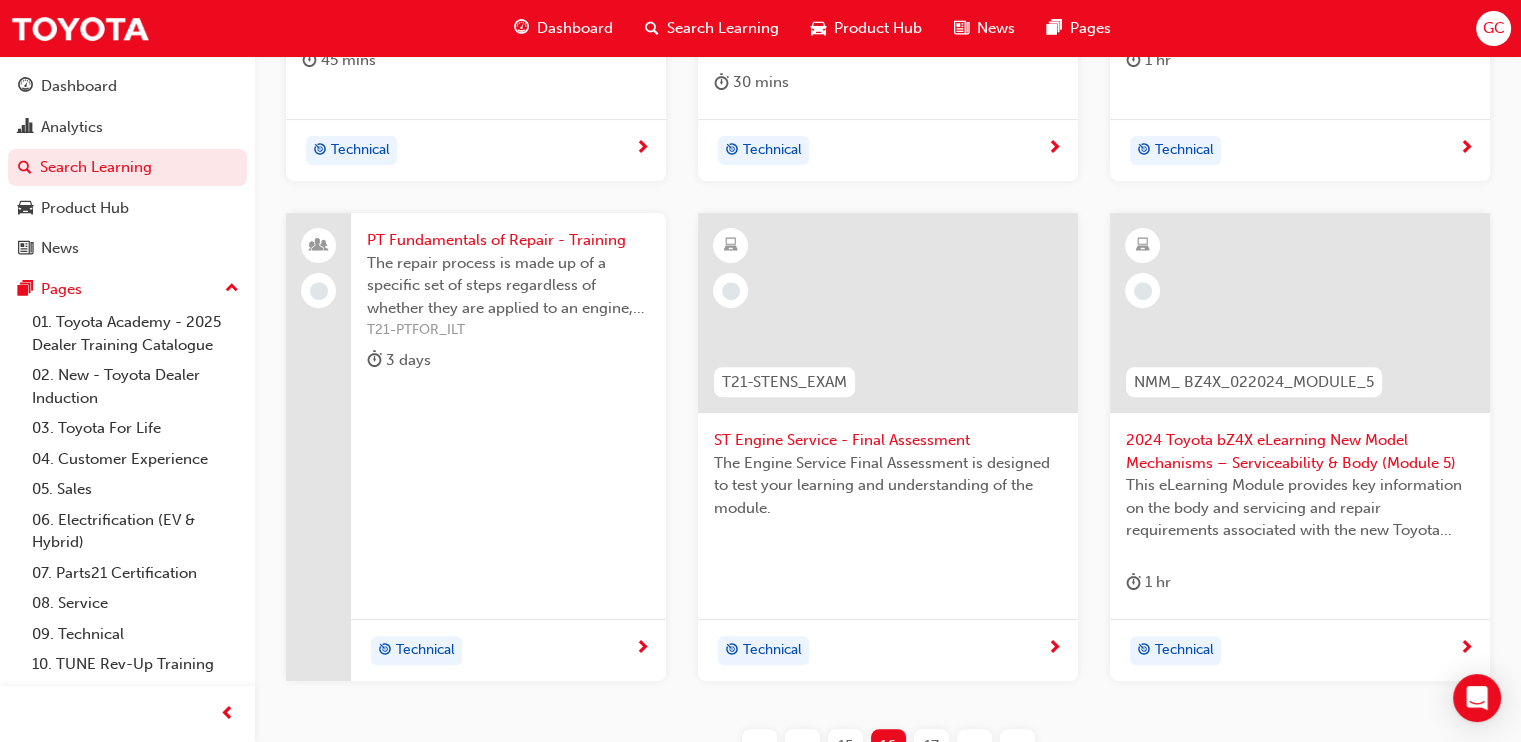 scroll, scrollTop: 1041, scrollLeft: 0, axis: vertical 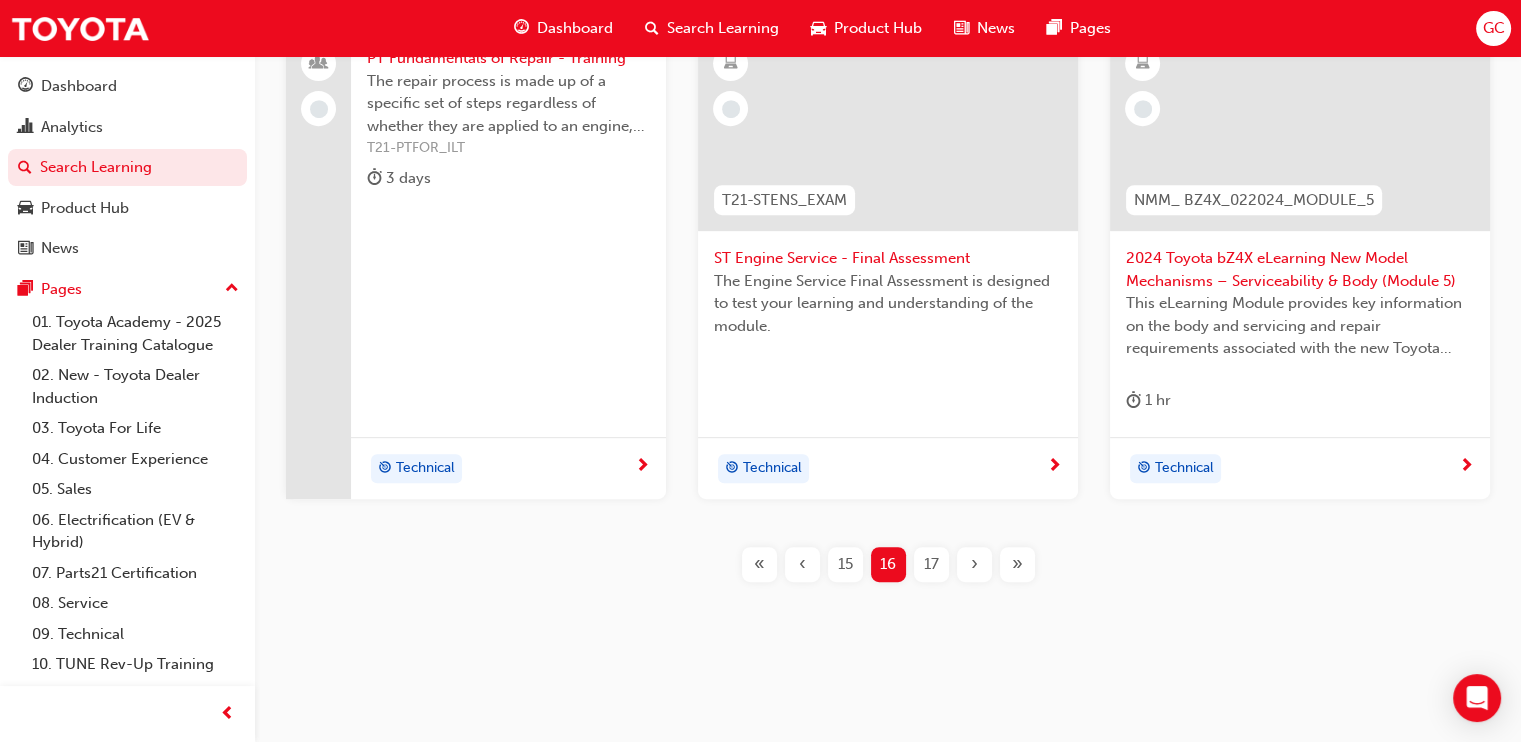 click on "17" at bounding box center [931, 564] 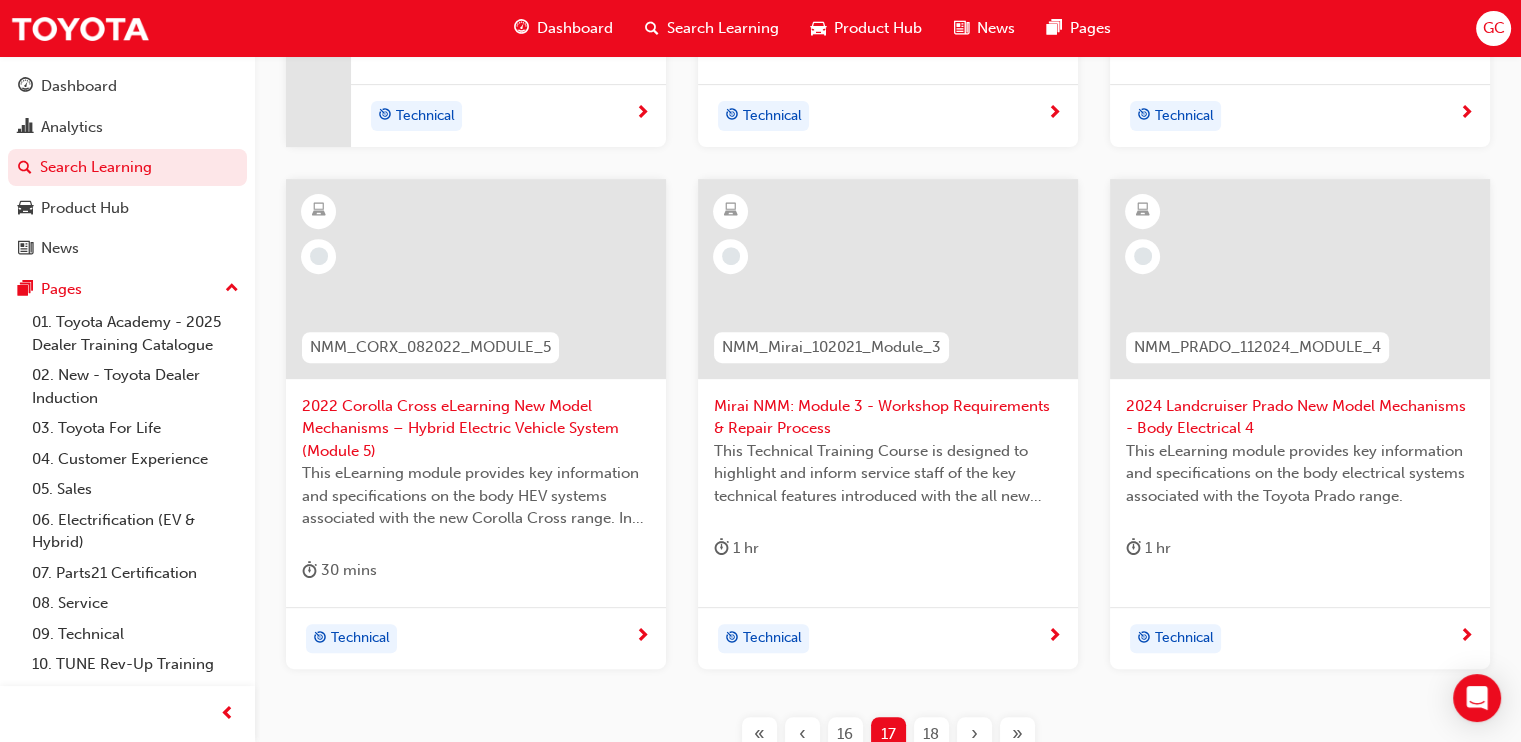 scroll, scrollTop: 1086, scrollLeft: 0, axis: vertical 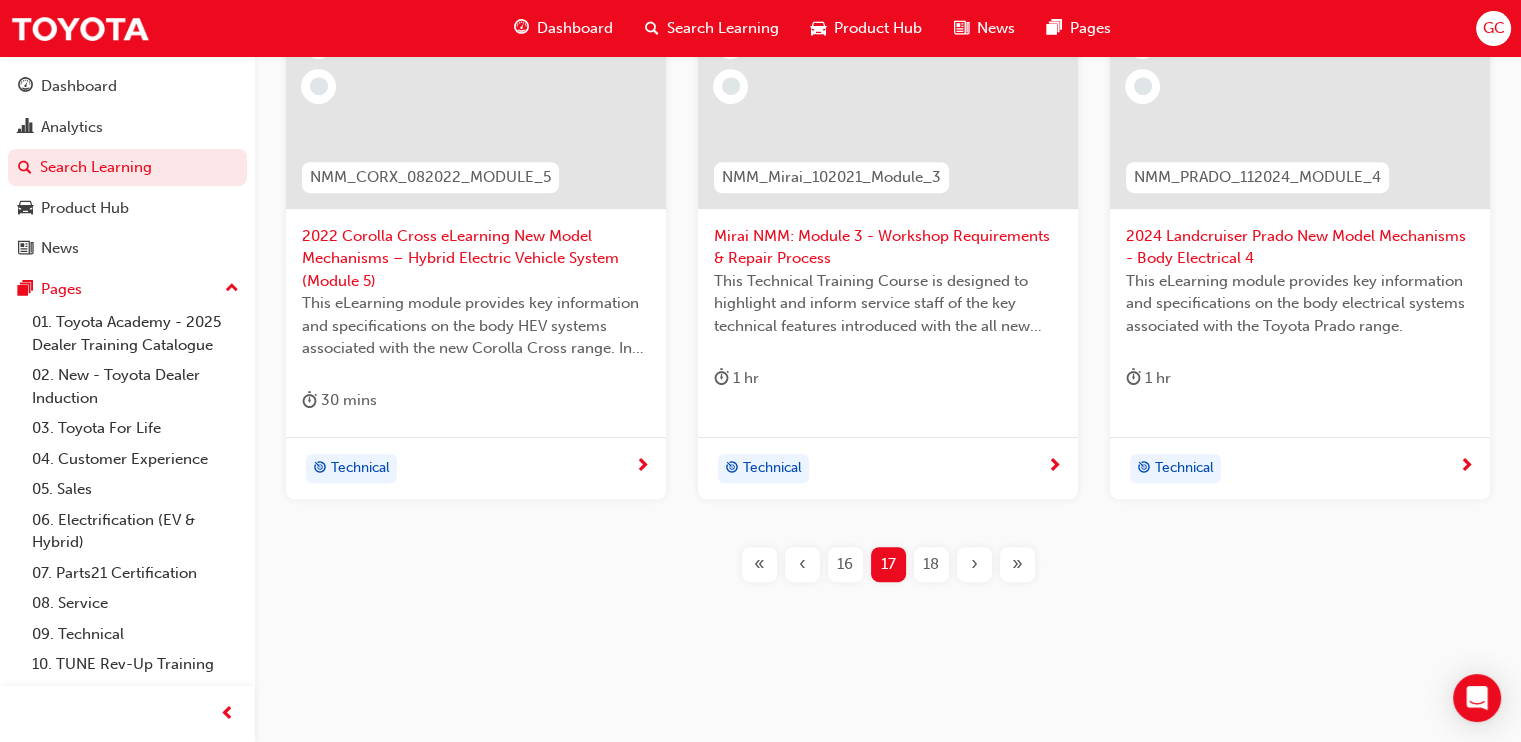 click on "18" at bounding box center [931, 564] 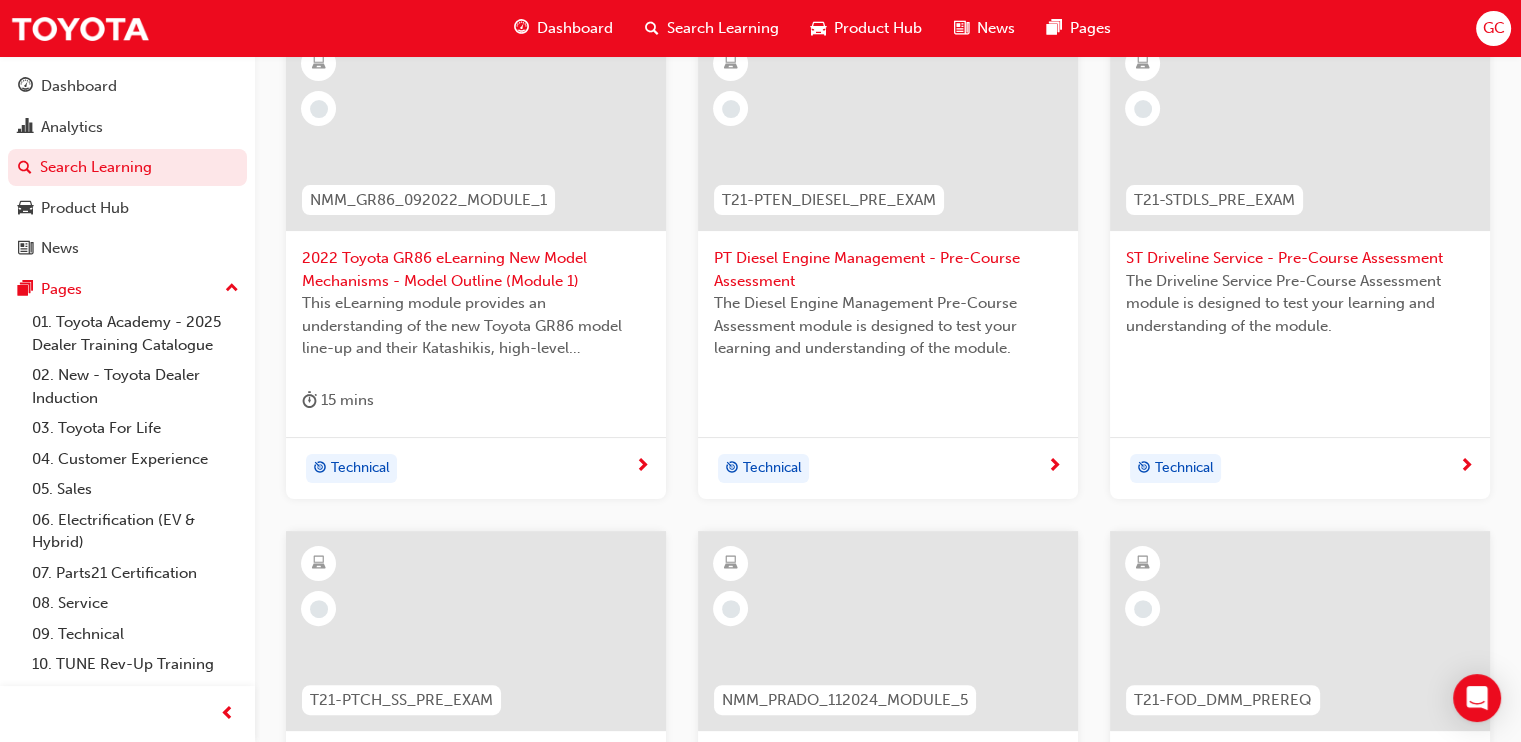 scroll, scrollTop: 1041, scrollLeft: 0, axis: vertical 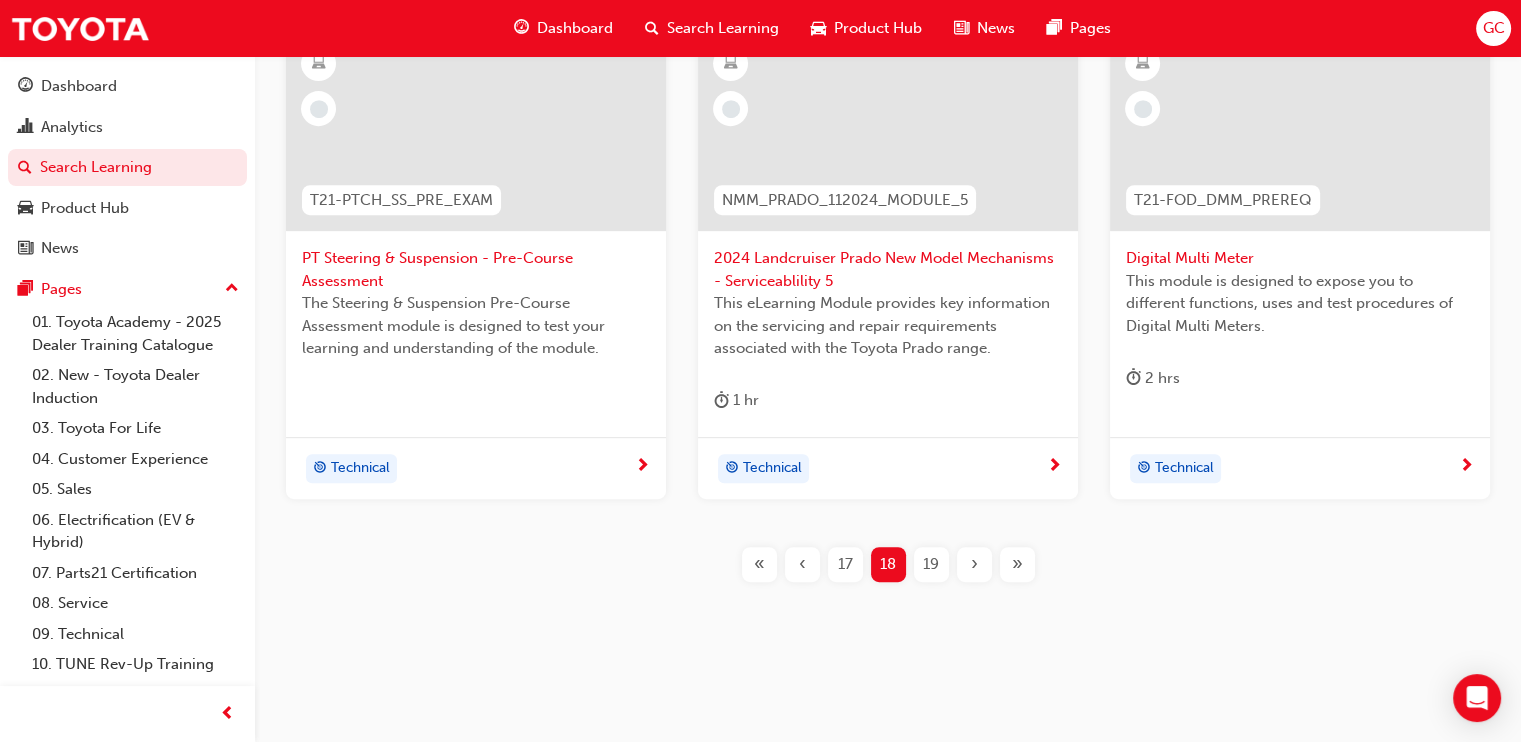 click on "19" at bounding box center [931, 564] 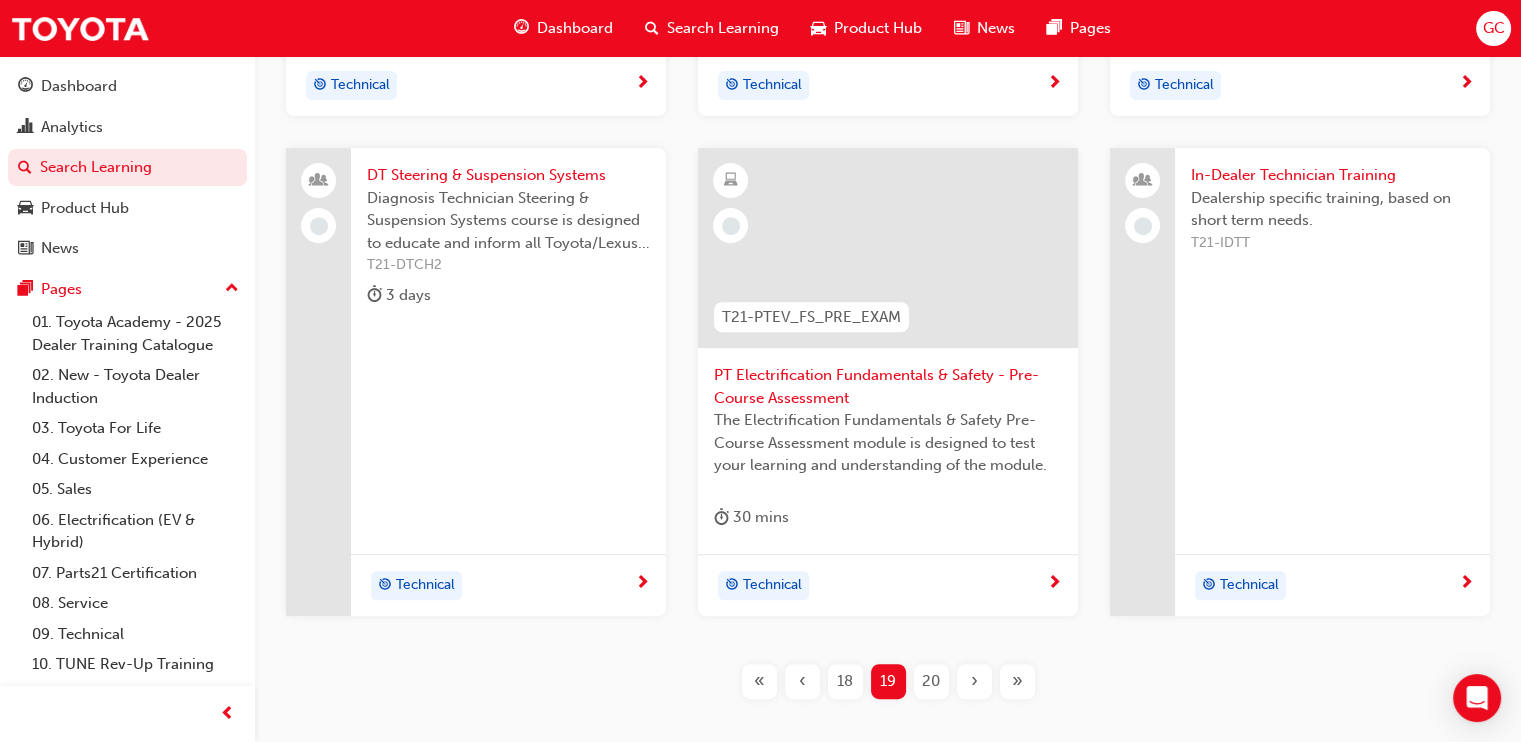 scroll, scrollTop: 1041, scrollLeft: 0, axis: vertical 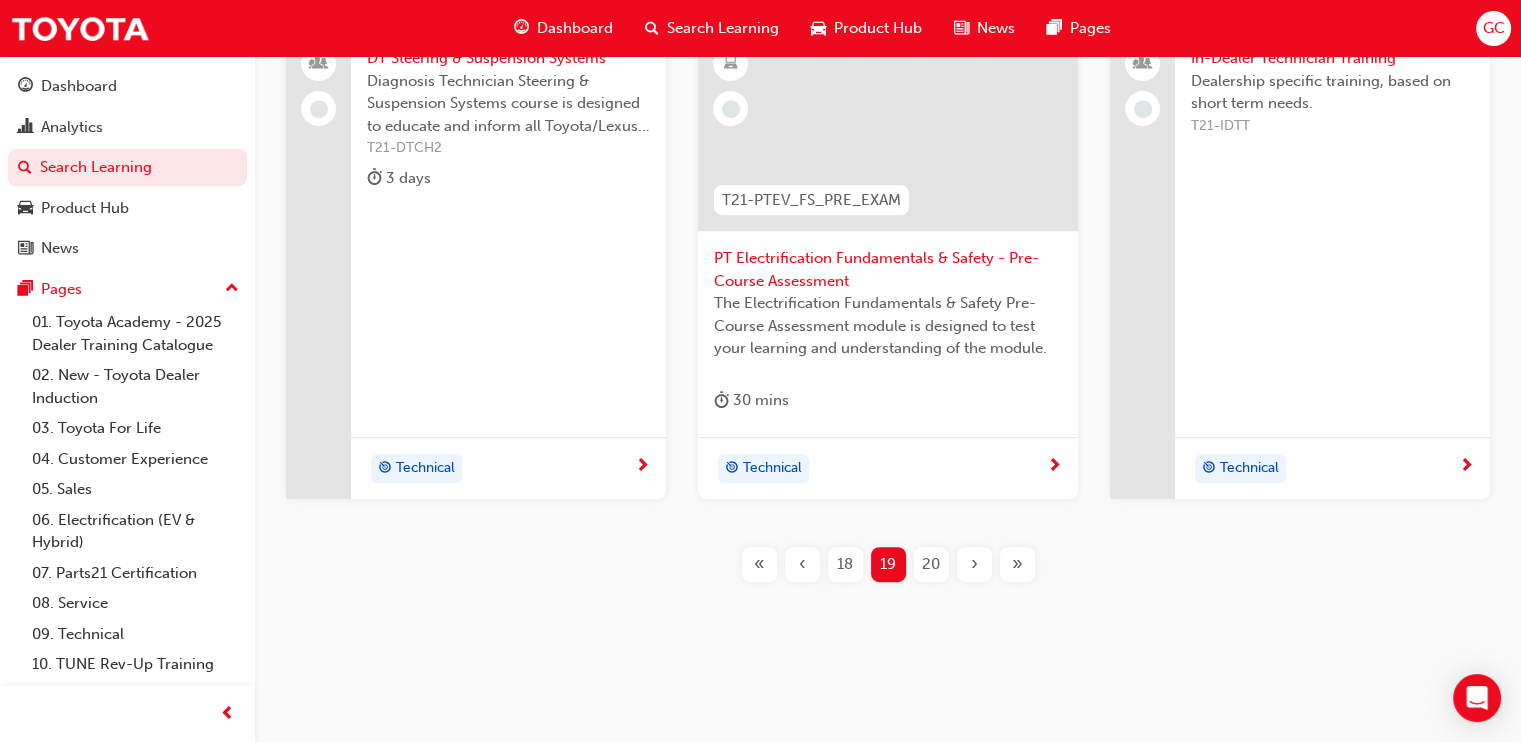 click on "20" at bounding box center (931, 564) 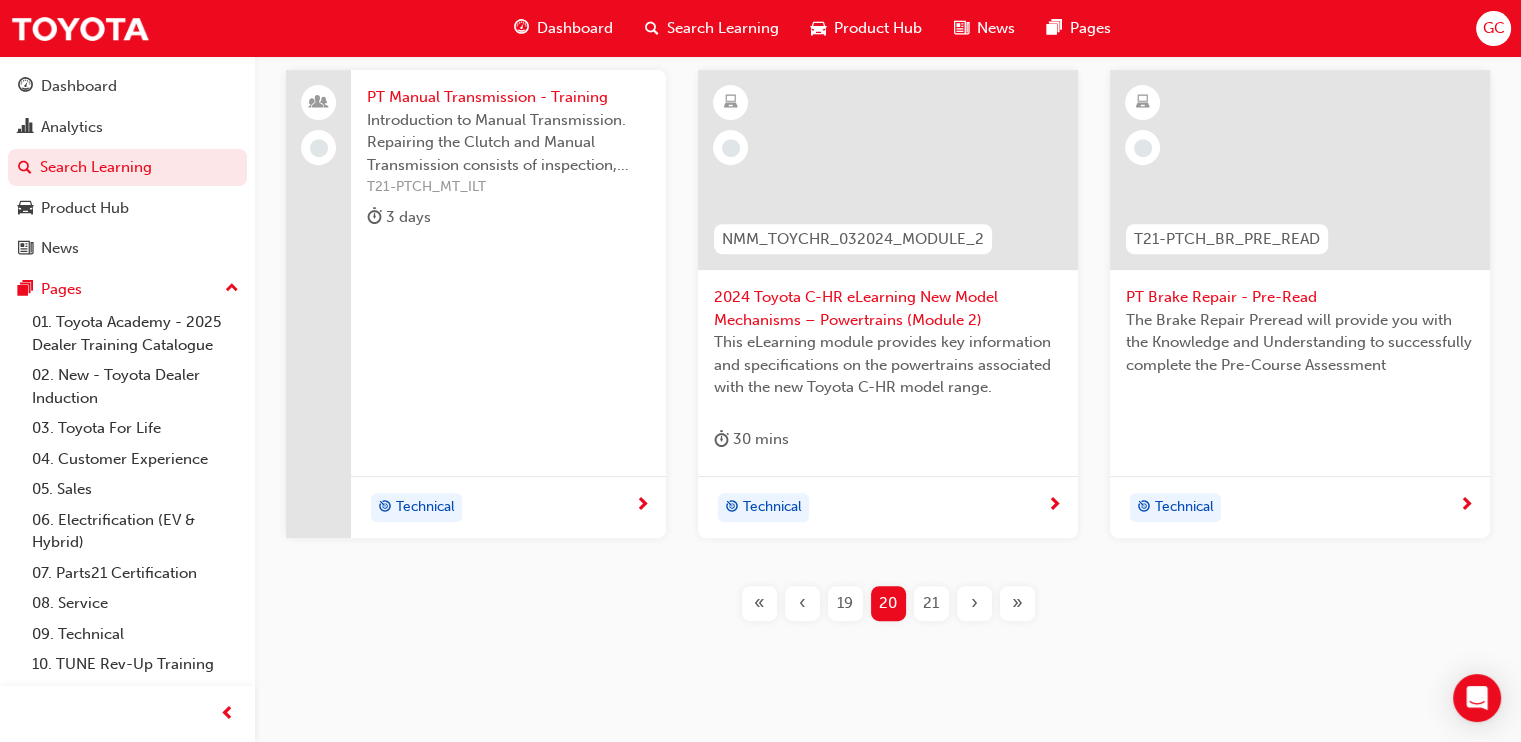 scroll, scrollTop: 1041, scrollLeft: 0, axis: vertical 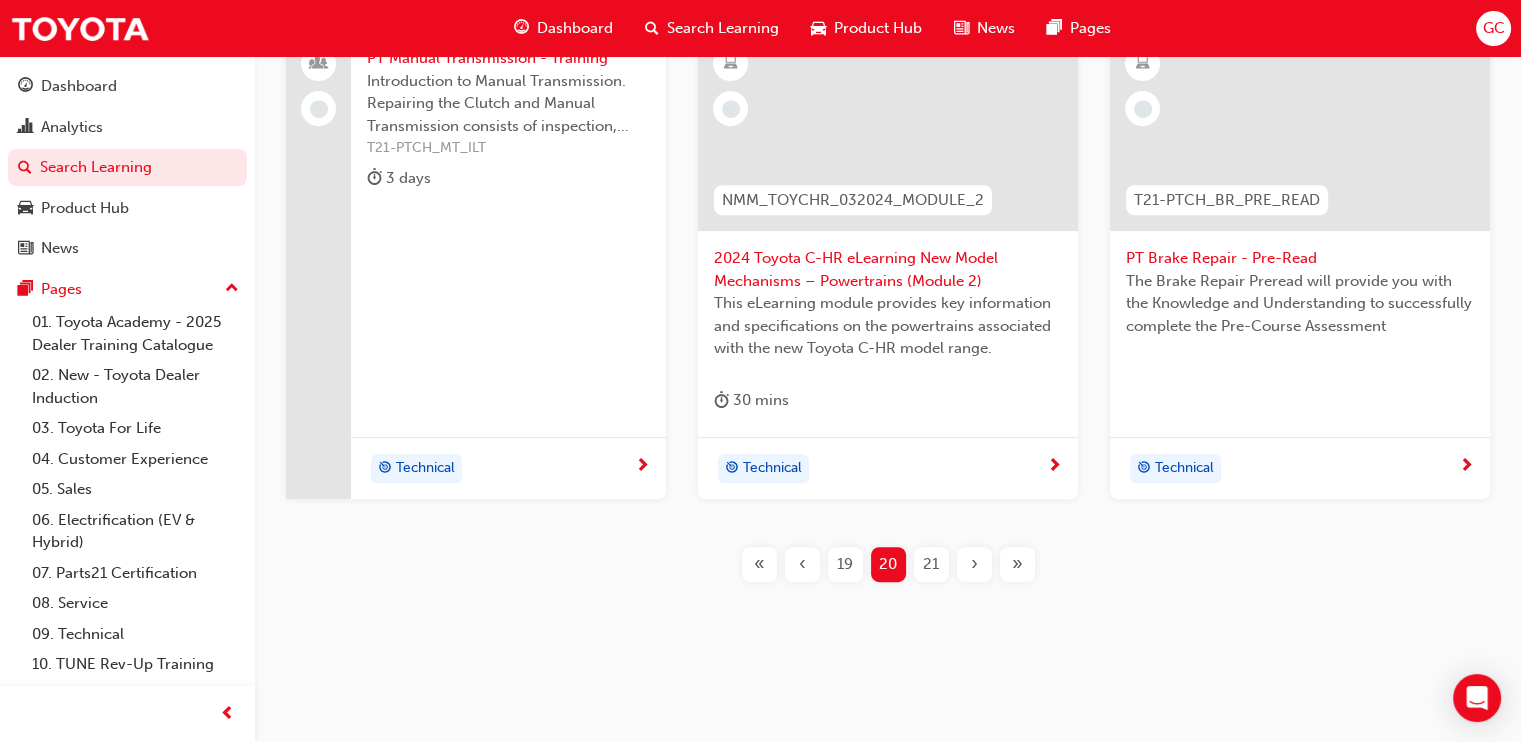 click on "21" at bounding box center [931, 564] 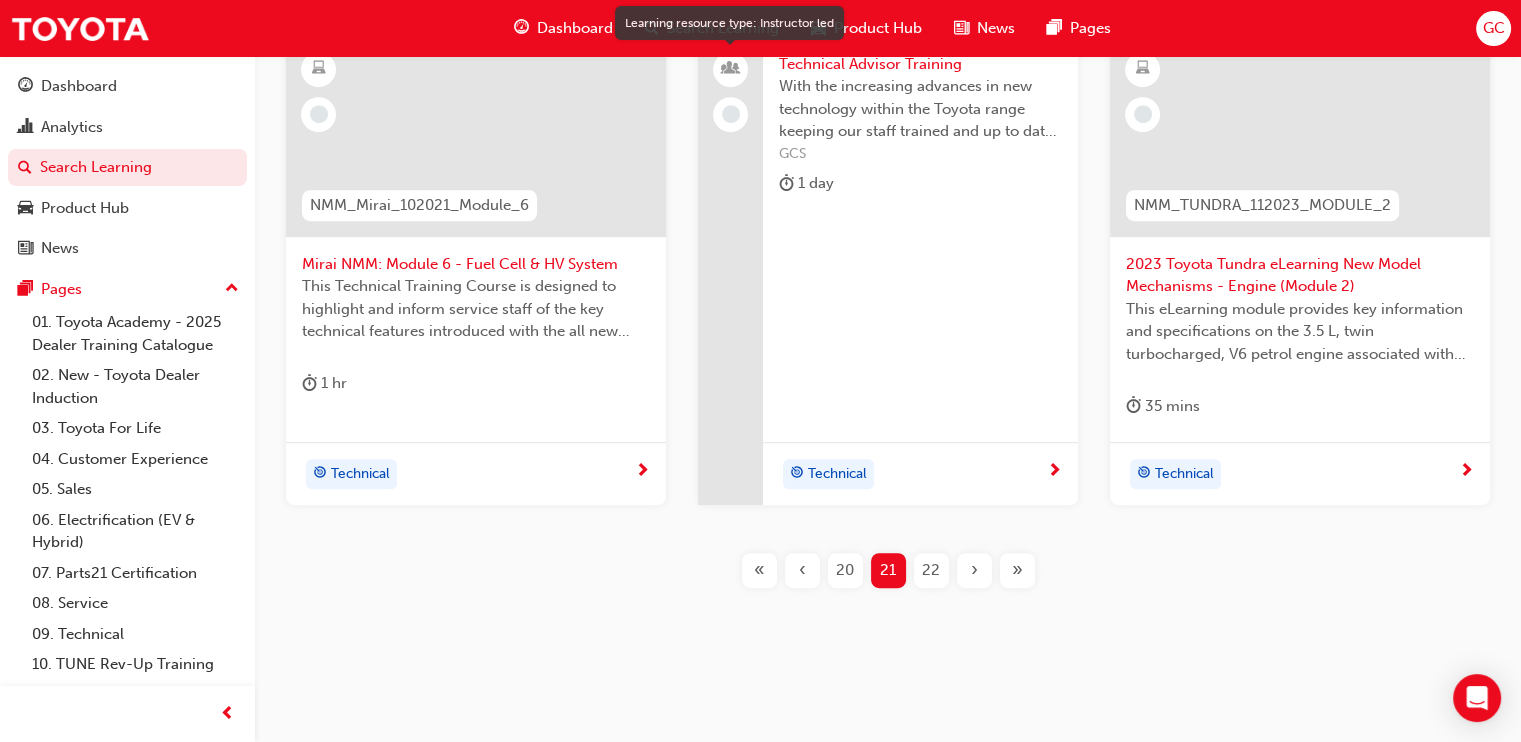 scroll, scrollTop: 1064, scrollLeft: 0, axis: vertical 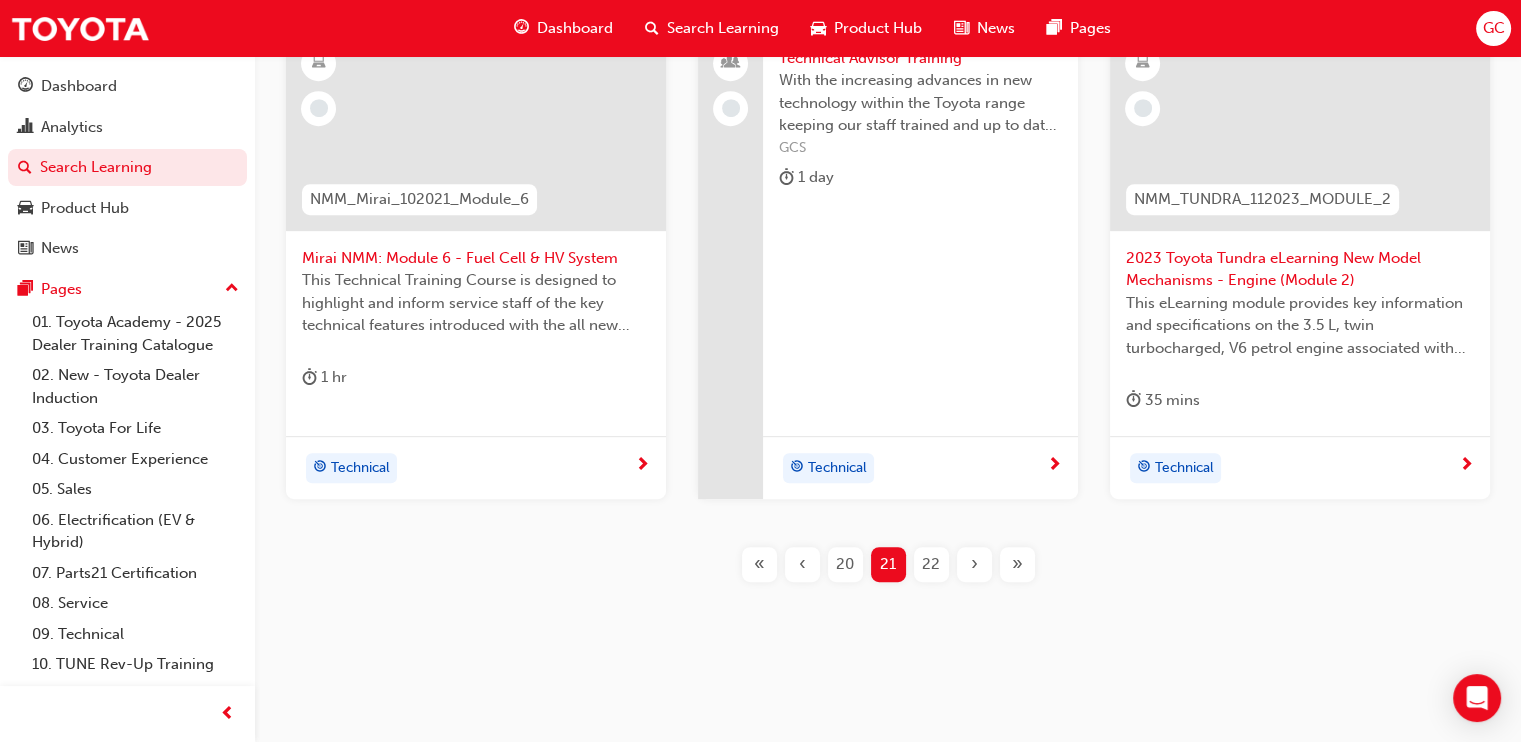 click on "22" at bounding box center [931, 564] 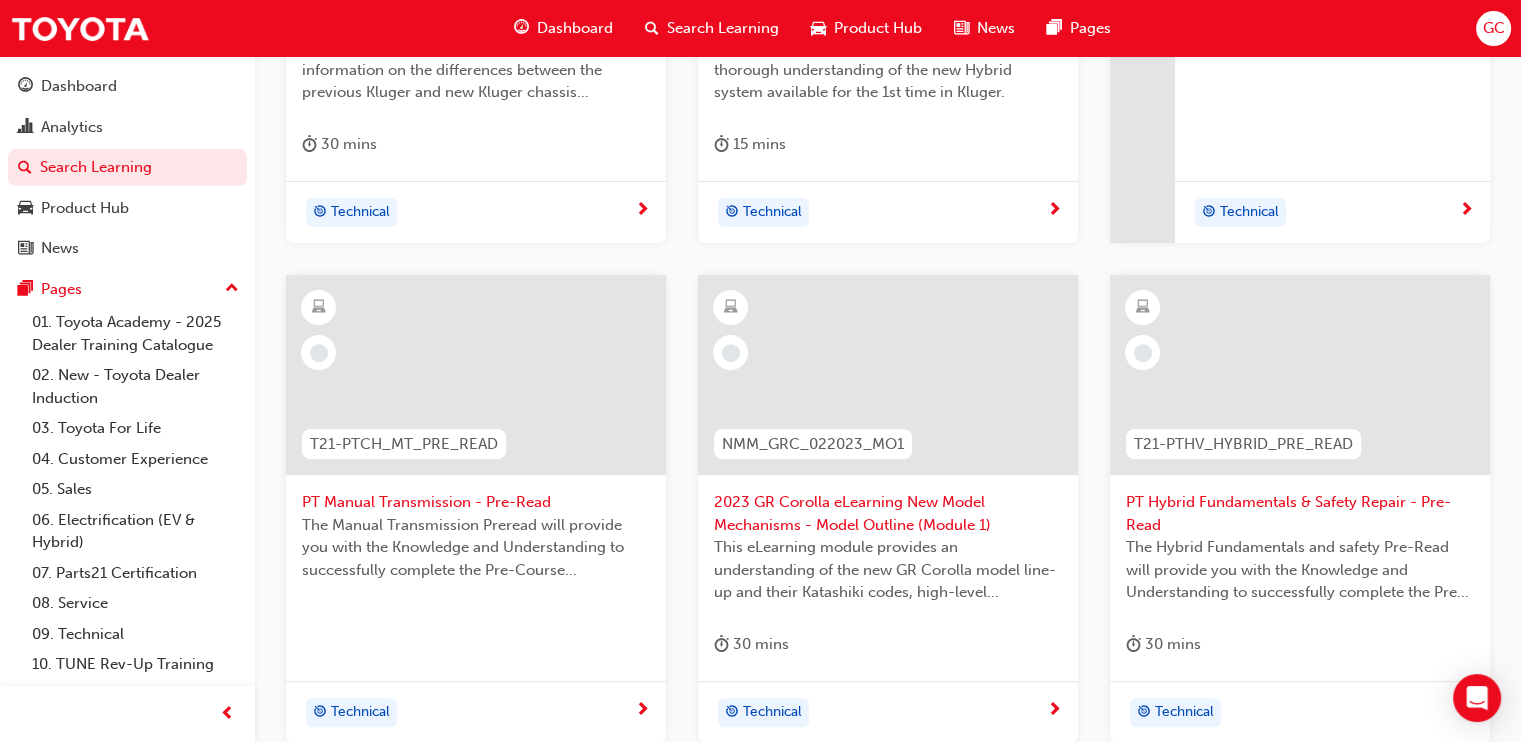 scroll, scrollTop: 1041, scrollLeft: 0, axis: vertical 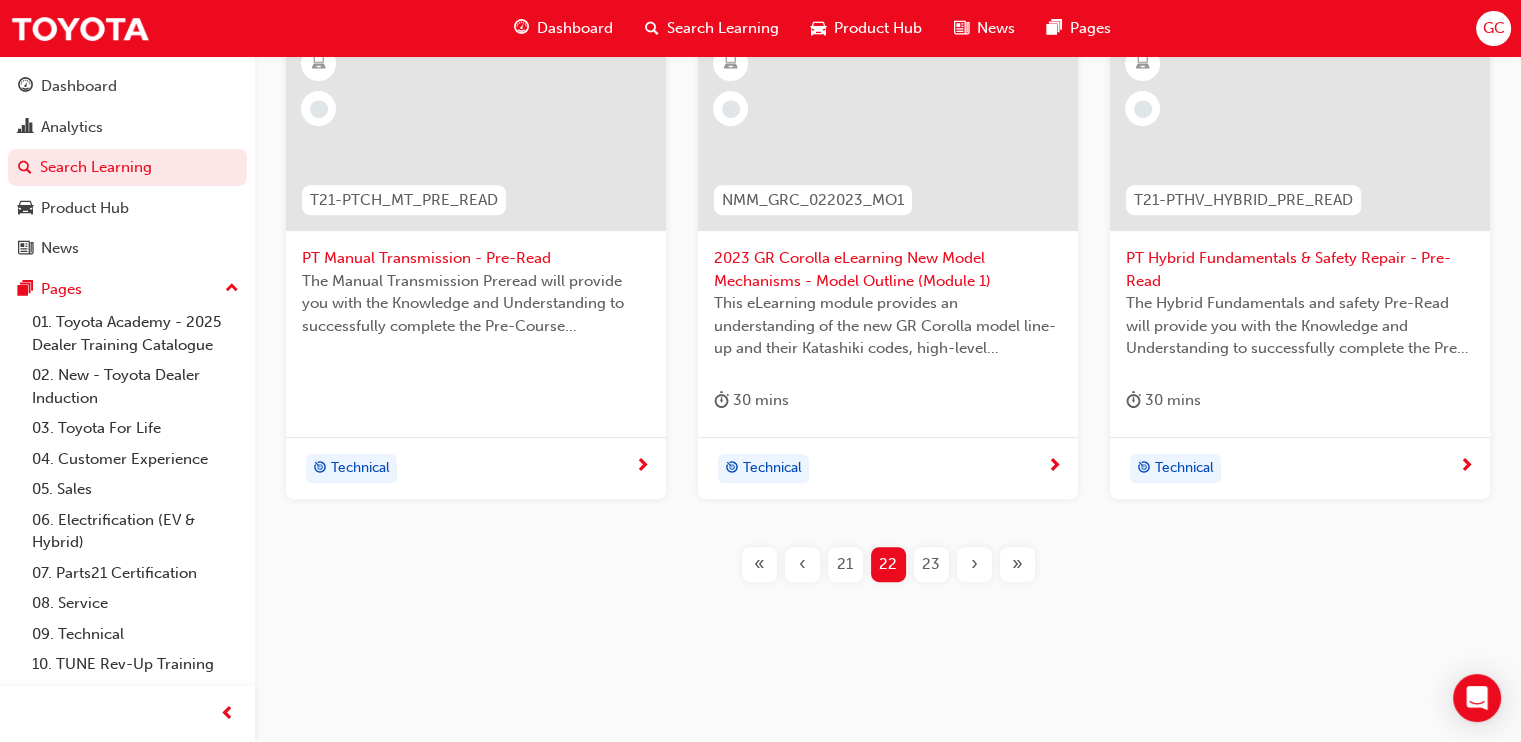 click on "23" at bounding box center [931, 564] 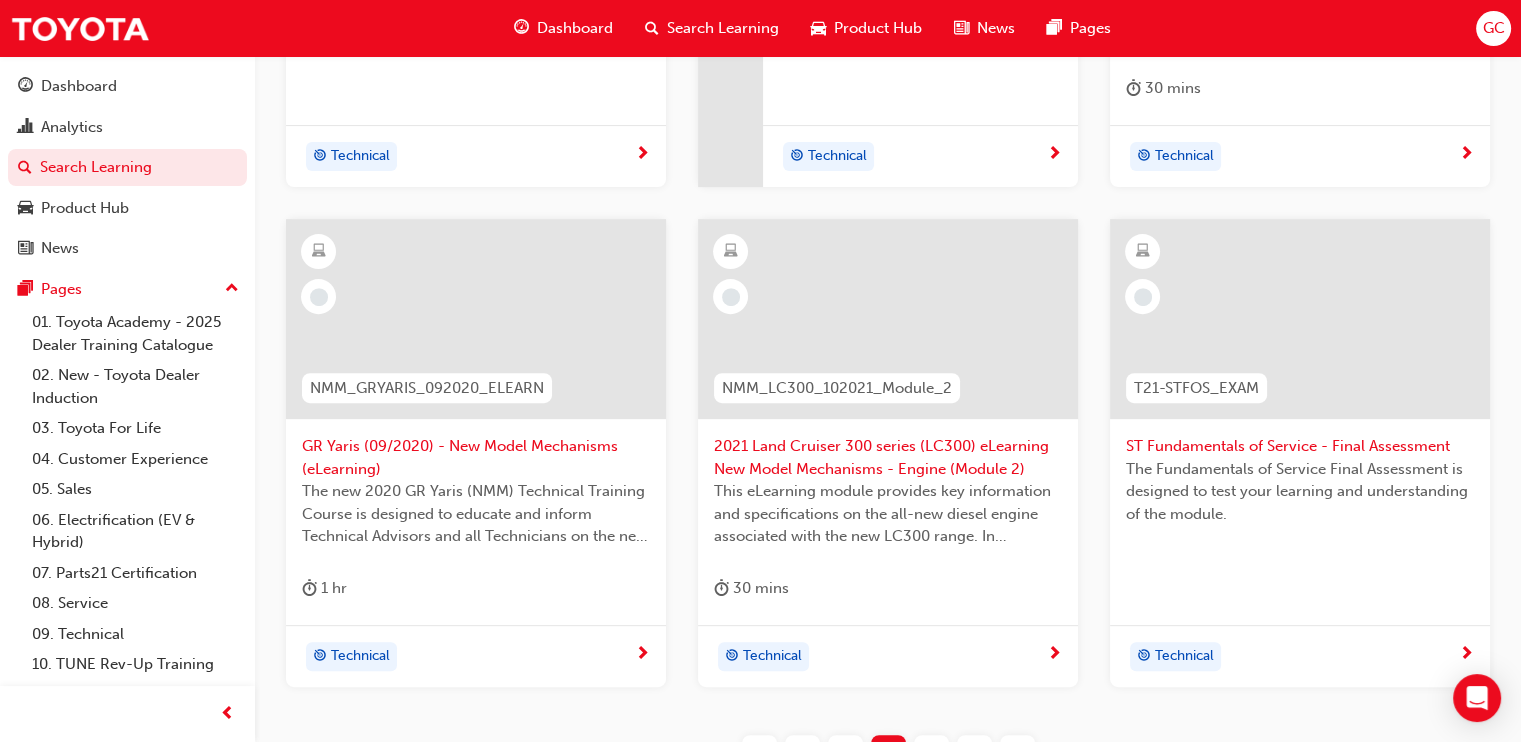 scroll, scrollTop: 1041, scrollLeft: 0, axis: vertical 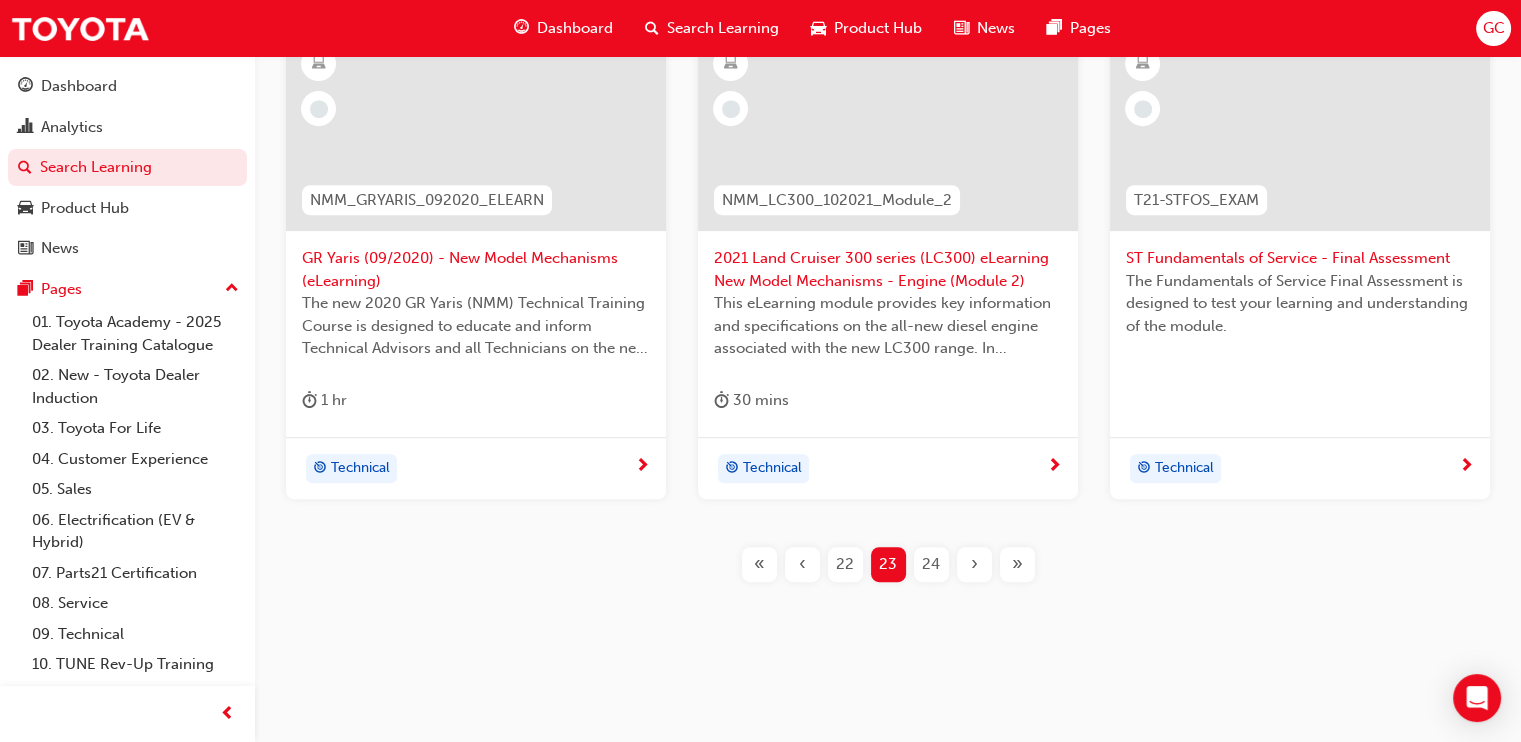click on "24" at bounding box center [931, 564] 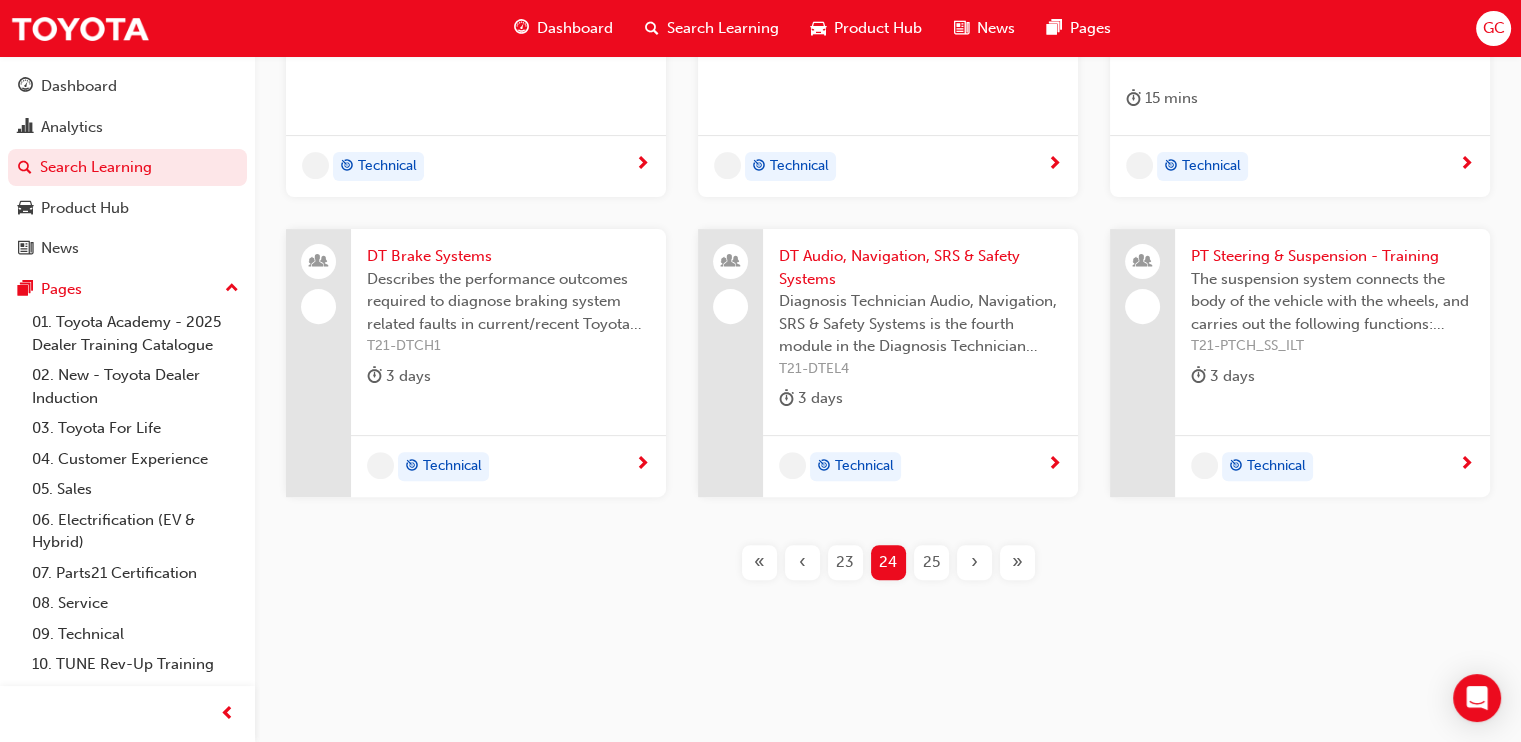 scroll, scrollTop: 841, scrollLeft: 0, axis: vertical 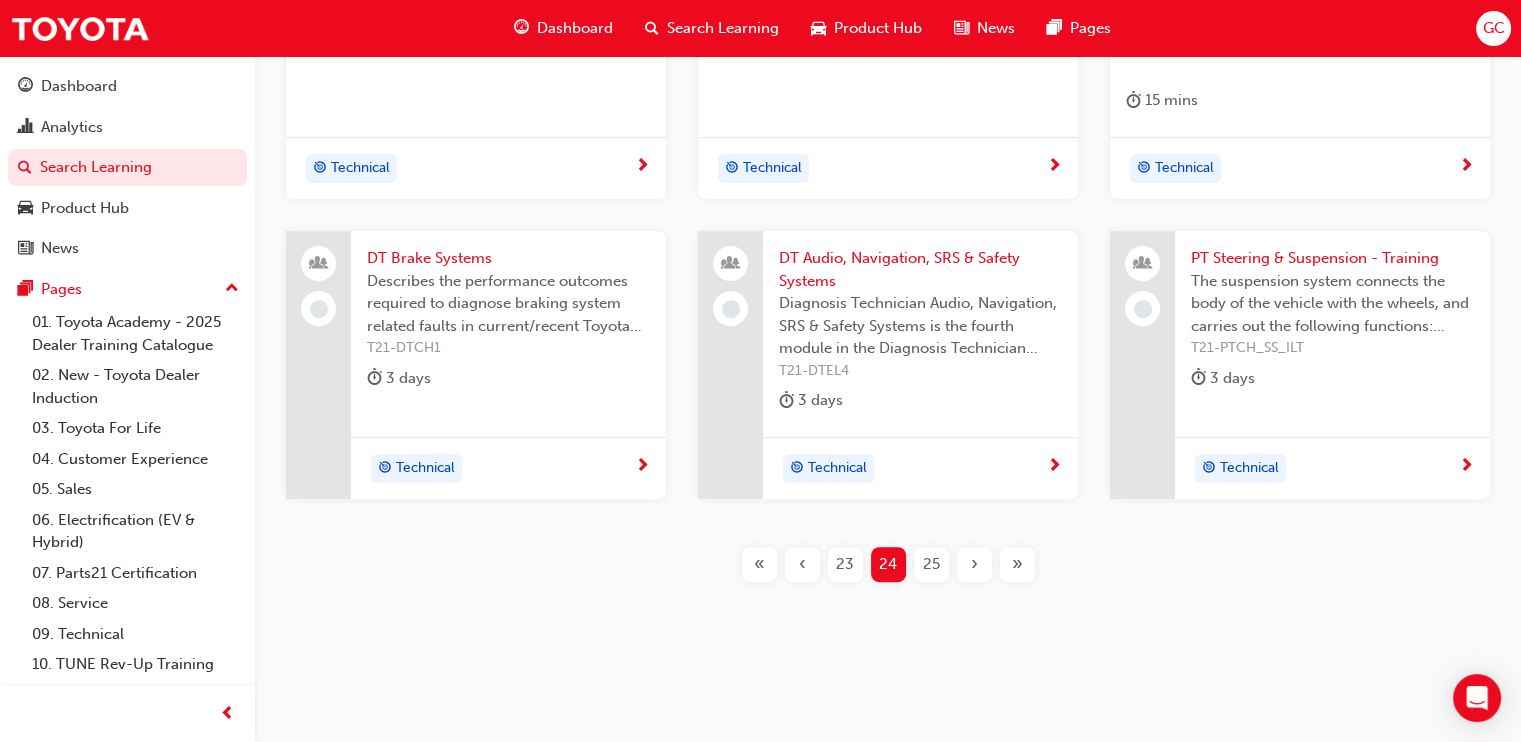 click on "DT Audio, Navigation, SRS & Safety Systems" at bounding box center (920, 269) 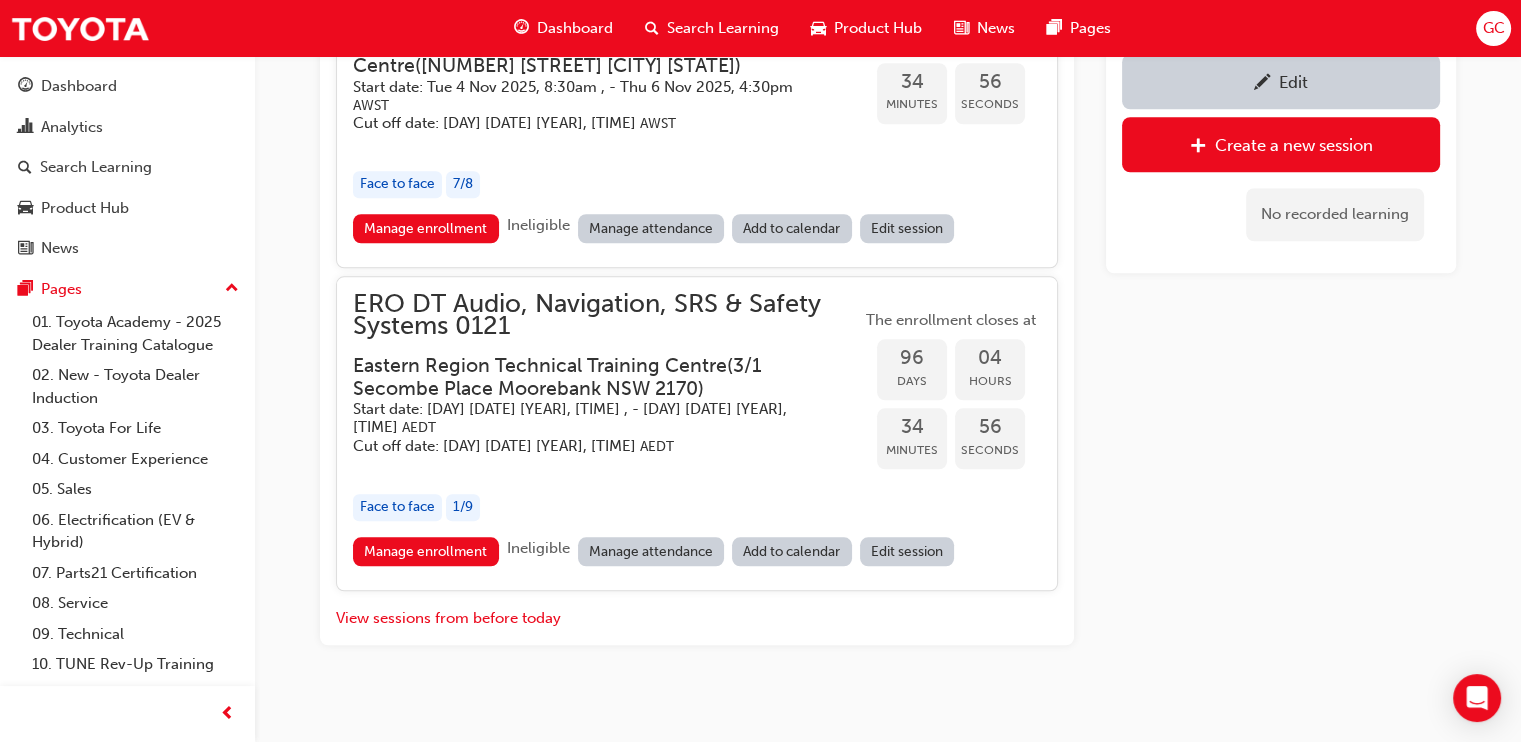 scroll, scrollTop: 2345, scrollLeft: 0, axis: vertical 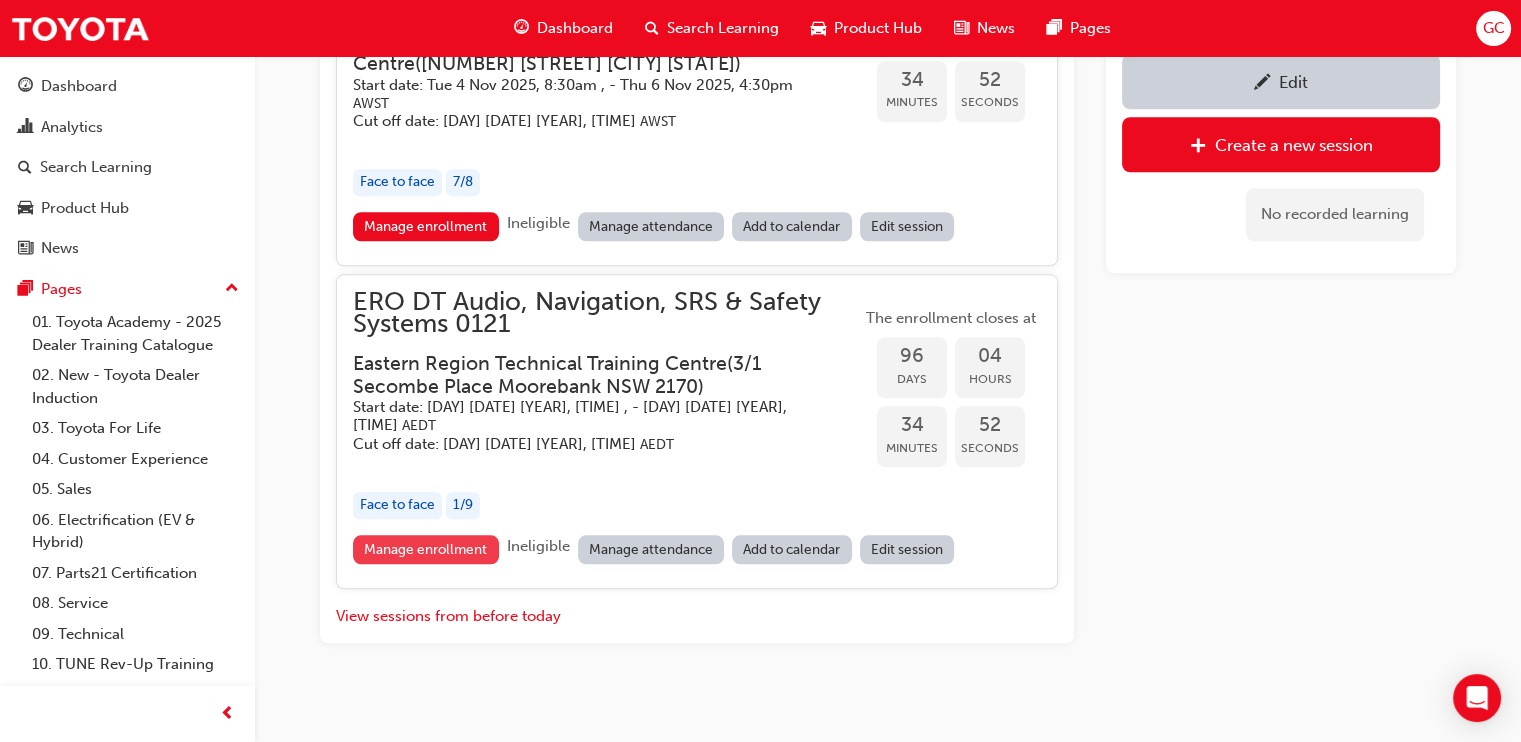 click on "Manage enrollment" at bounding box center [426, 549] 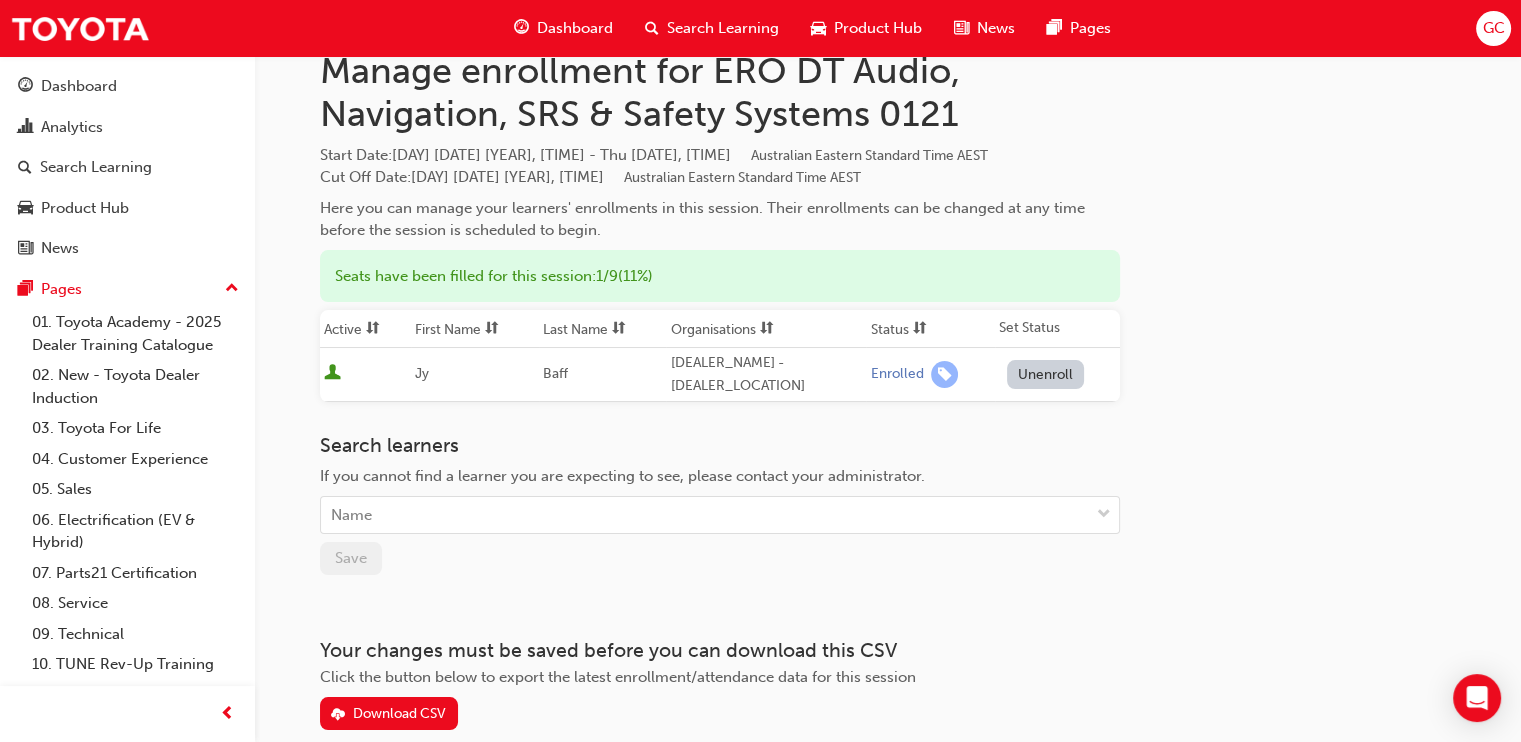 scroll, scrollTop: 124, scrollLeft: 0, axis: vertical 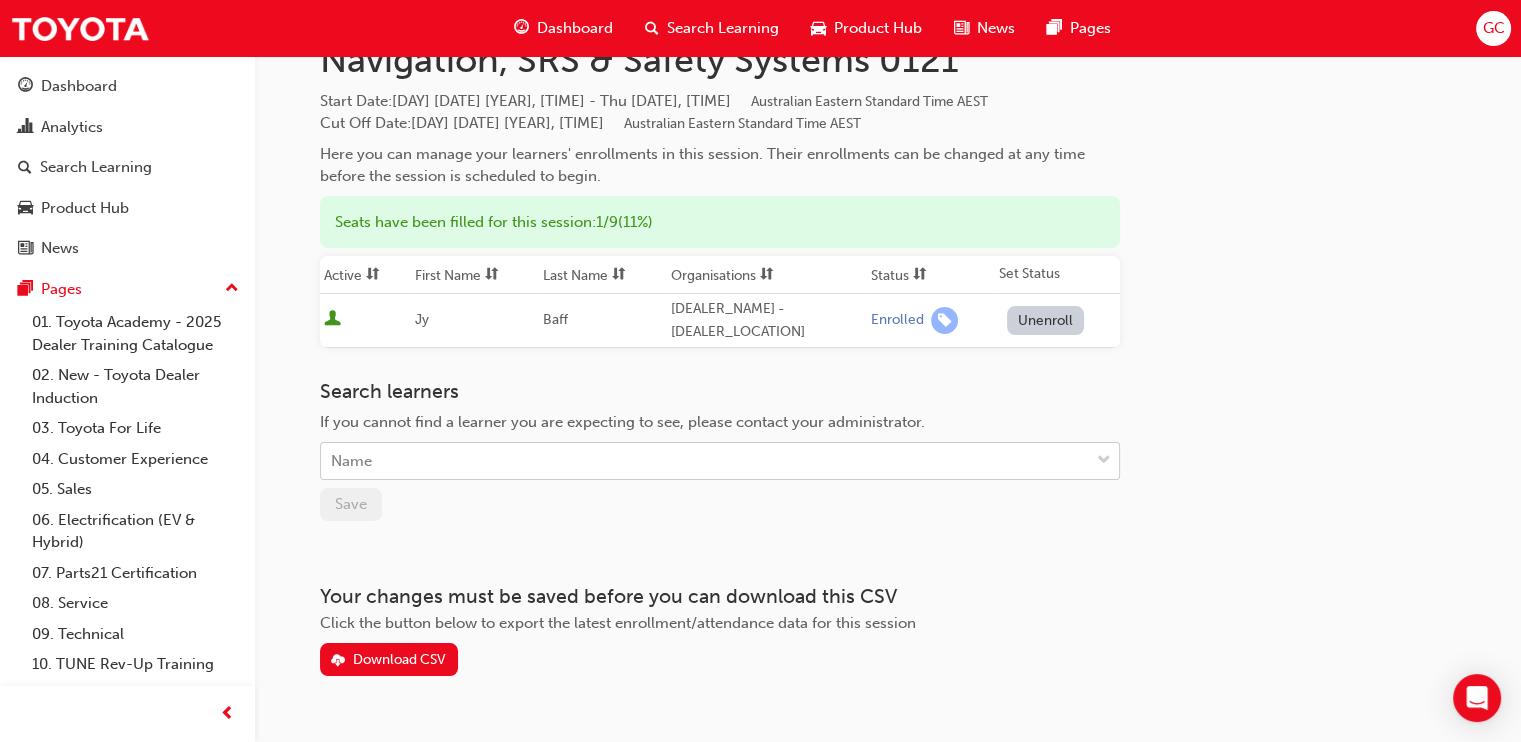 click on "Name" at bounding box center [705, 461] 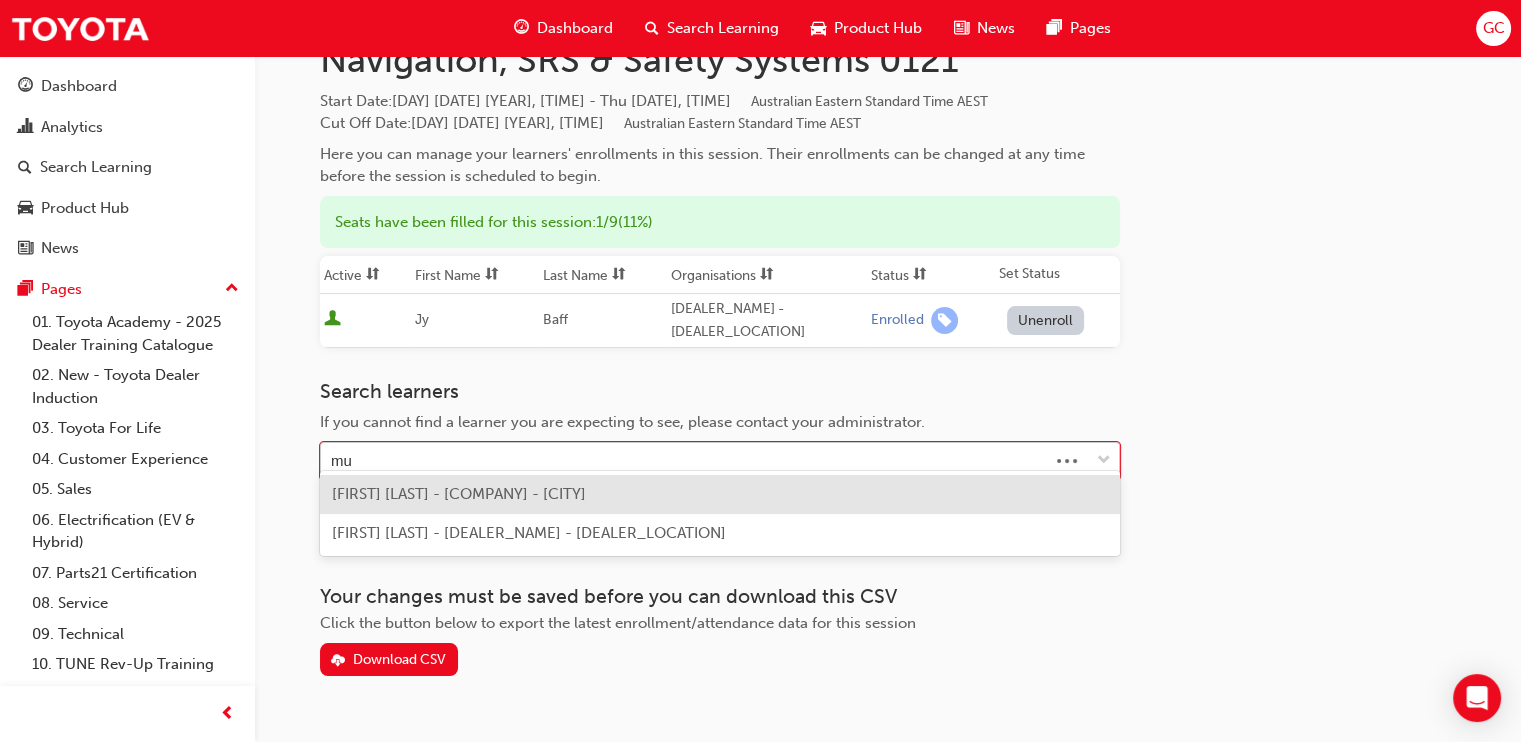 type on "mum" 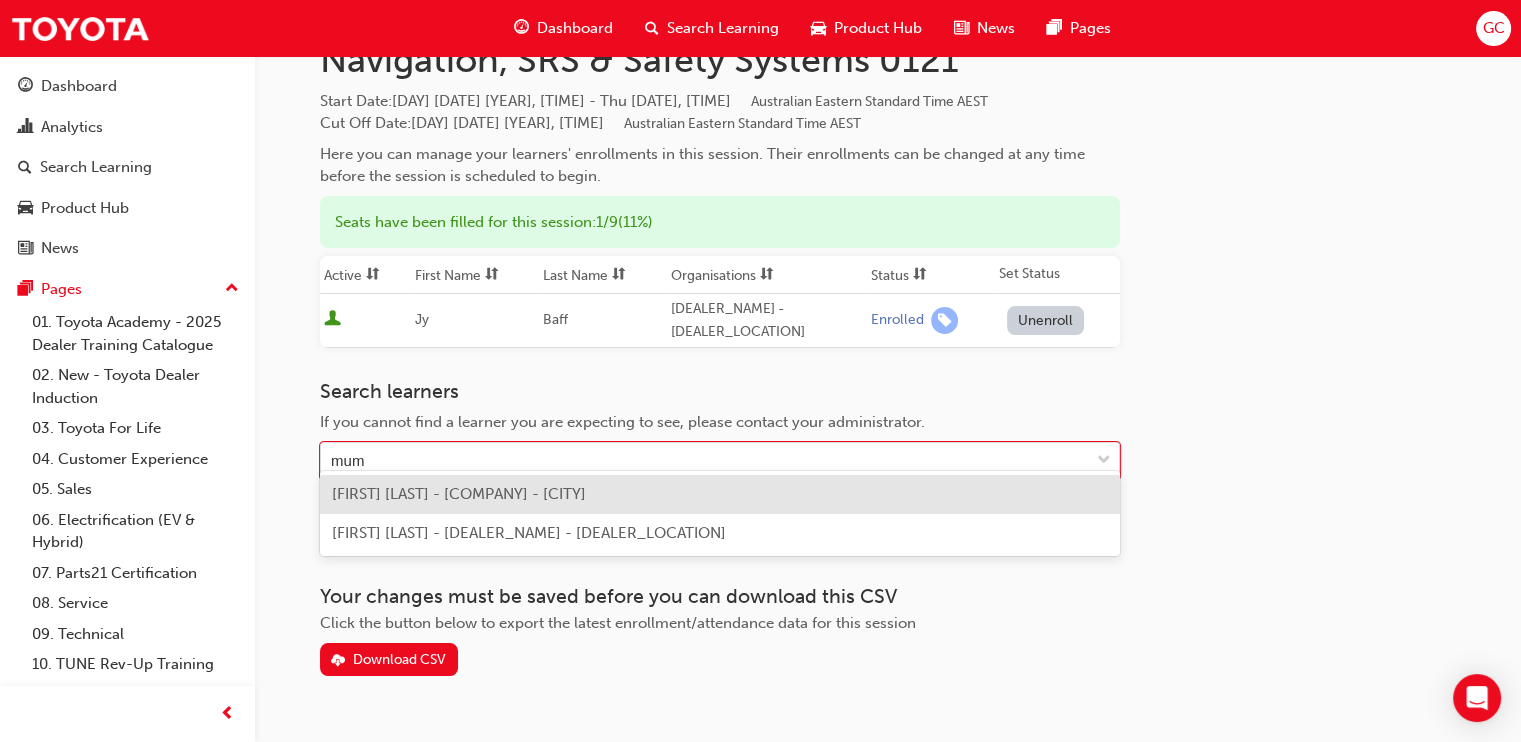 click on "[FIRST] [LAST] - [COMPANY] - [CITY]" at bounding box center (459, 494) 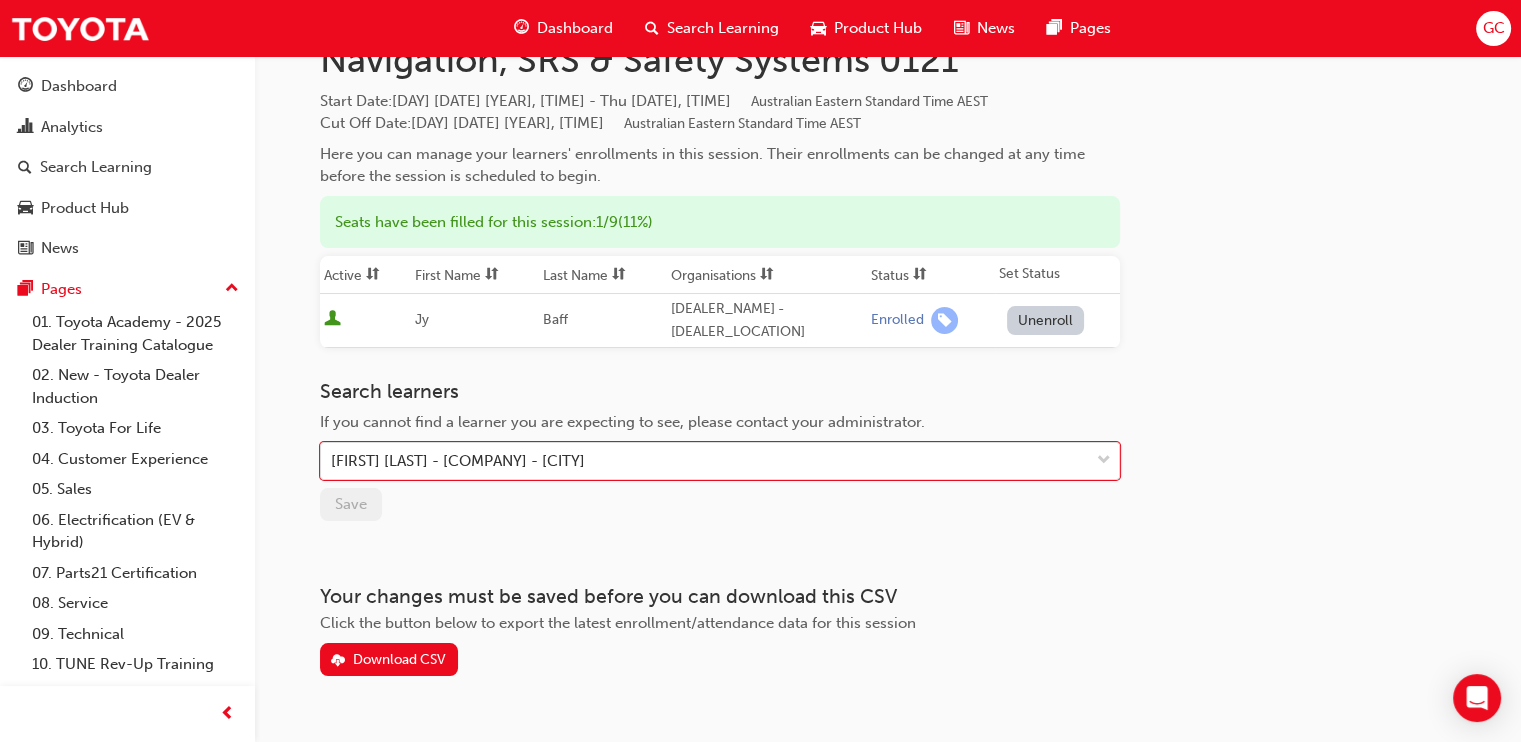 type 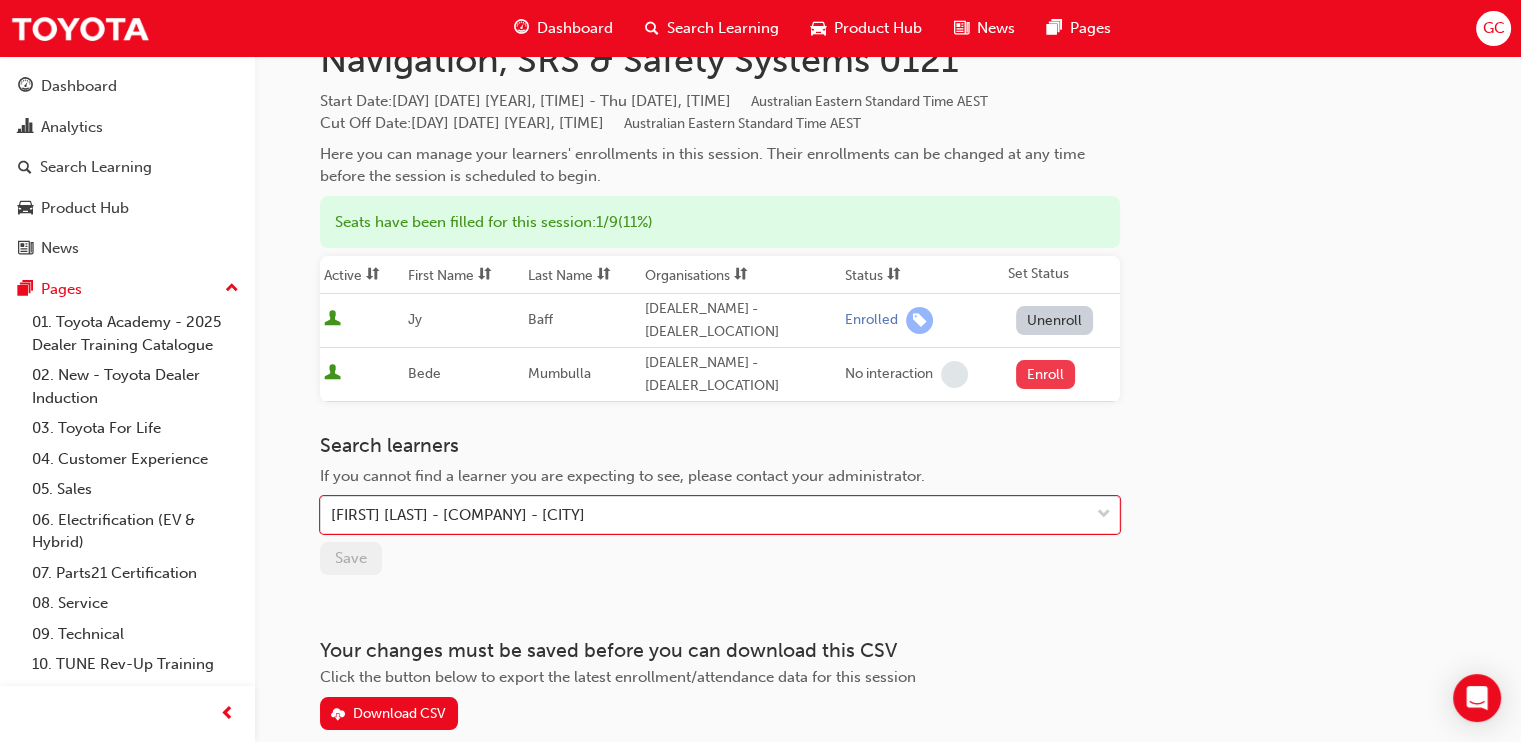 click on "Enroll" at bounding box center (1046, 374) 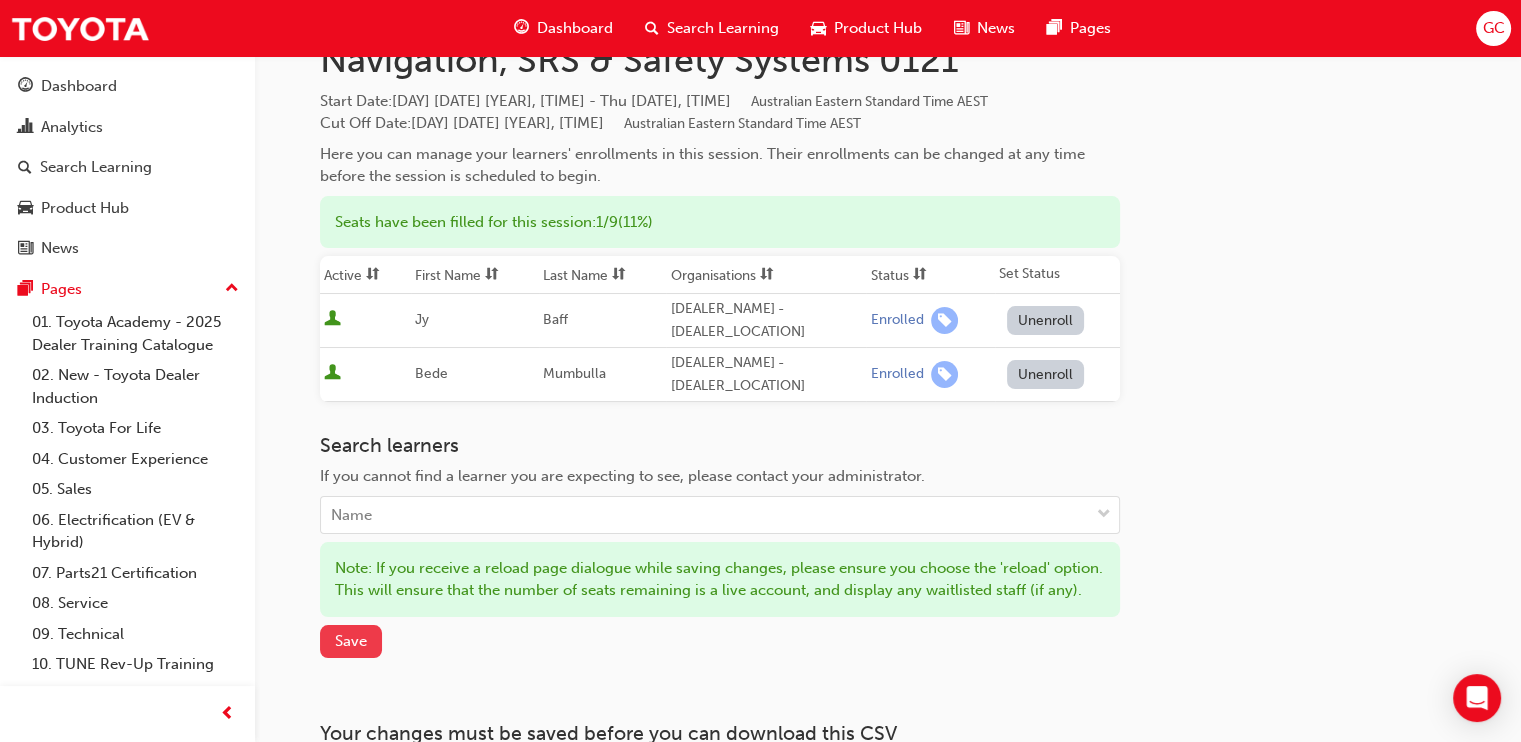 click on "Save" at bounding box center (351, 641) 